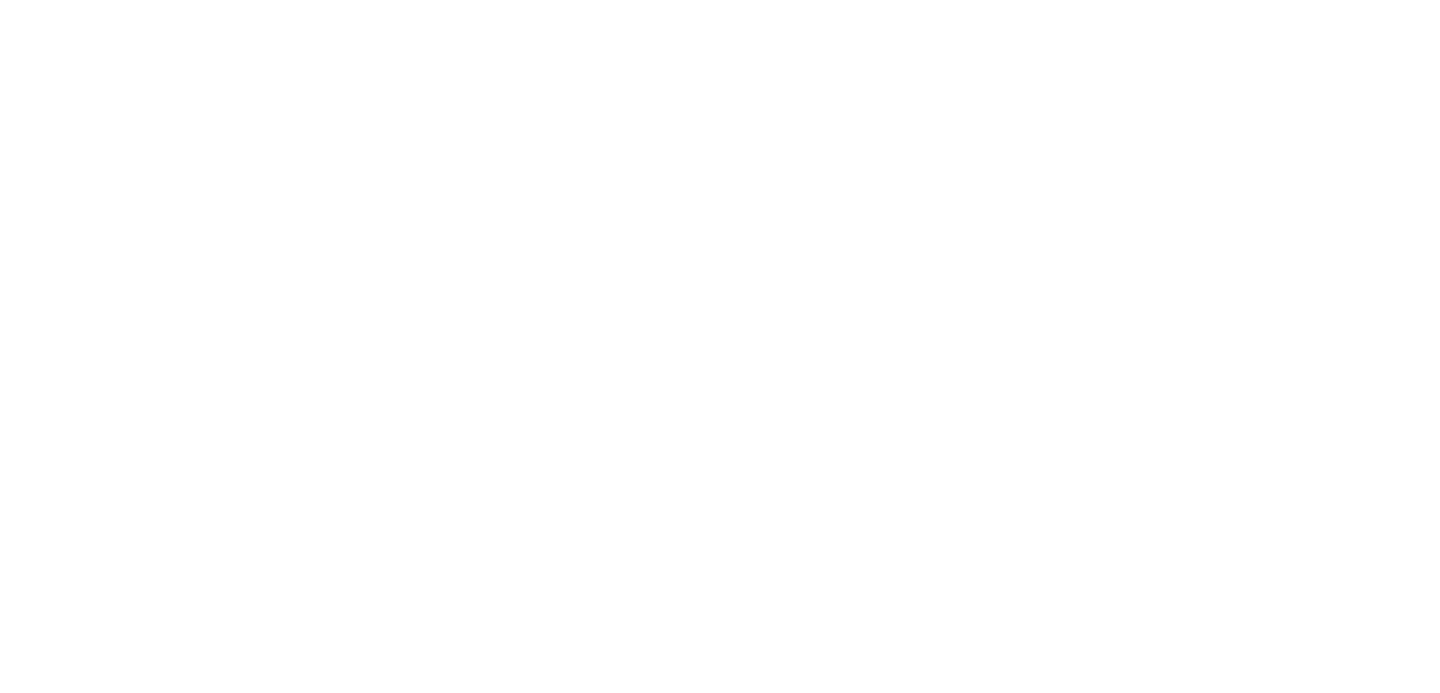 scroll, scrollTop: 0, scrollLeft: 0, axis: both 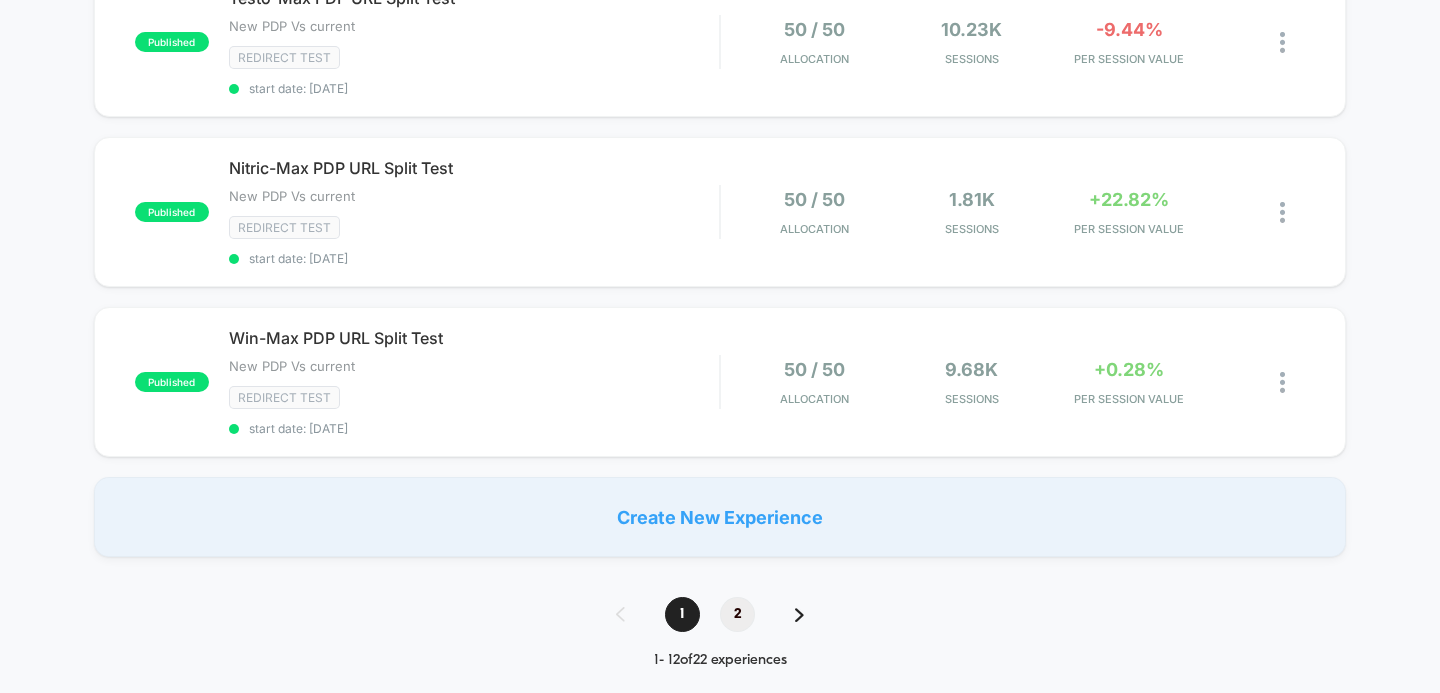 click on "2" at bounding box center [737, 614] 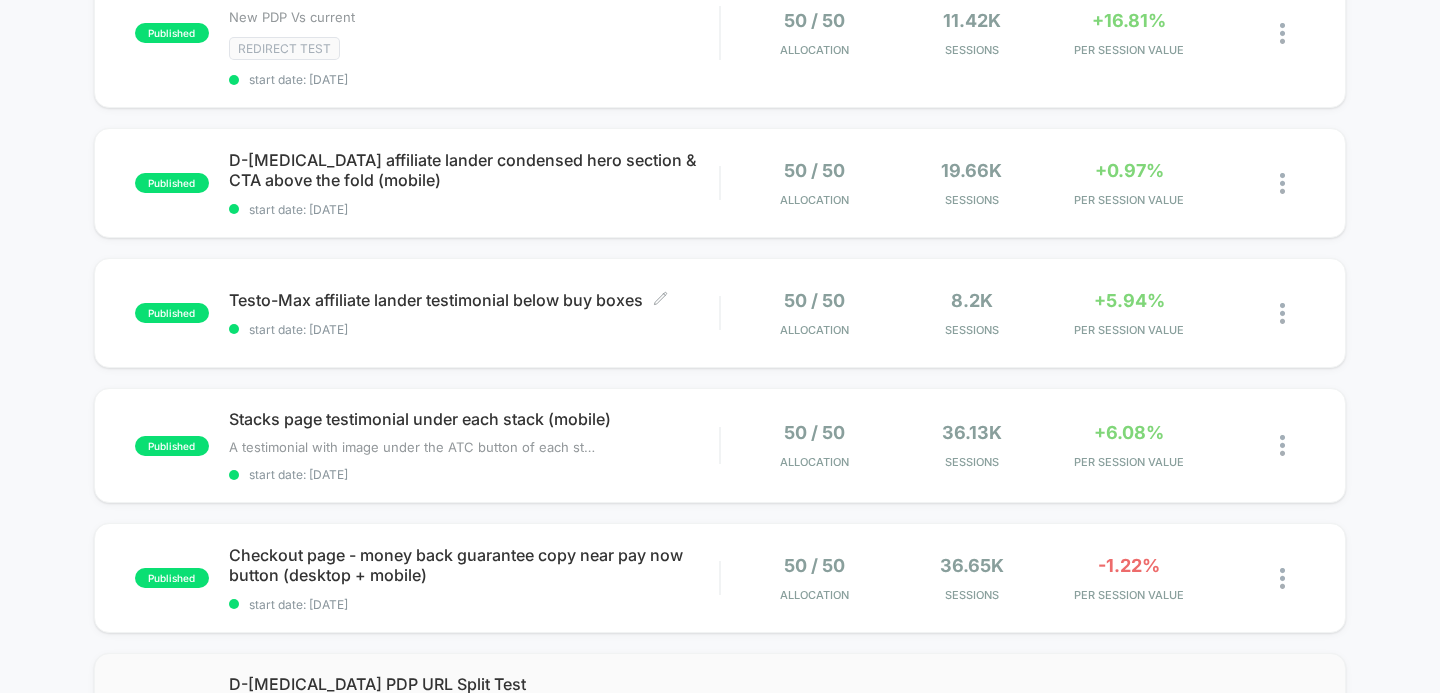 scroll, scrollTop: 267, scrollLeft: 0, axis: vertical 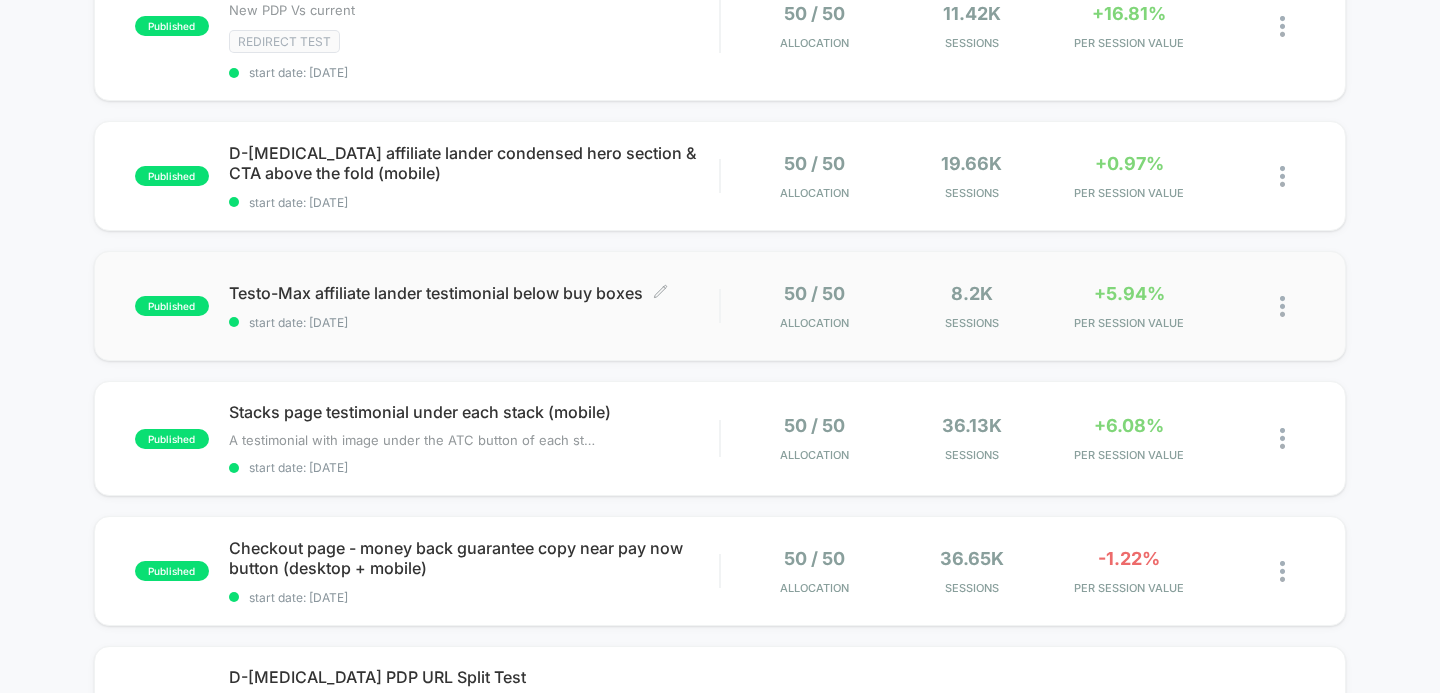 click on "Testo-Max affiliate lander testimonial below buy boxes Click to edit experience details" at bounding box center [474, 293] 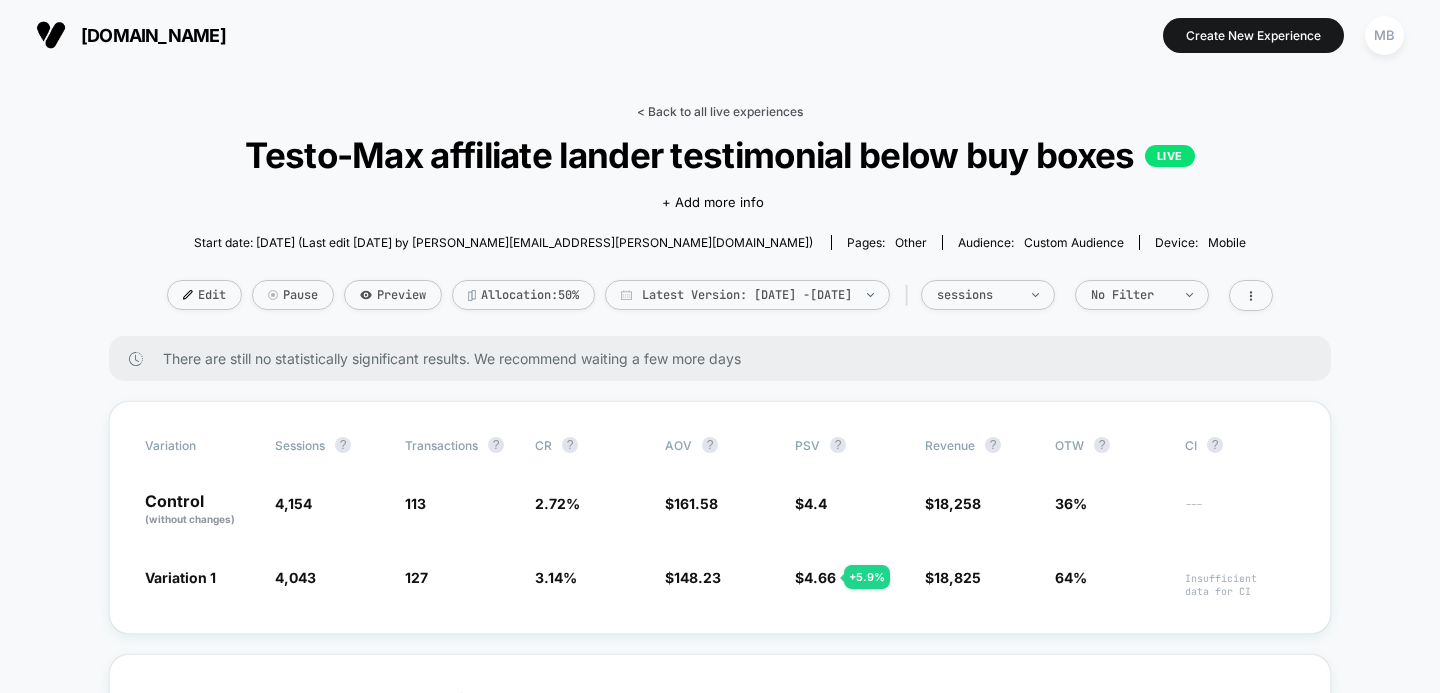 click on "< Back to all live experiences" at bounding box center (720, 111) 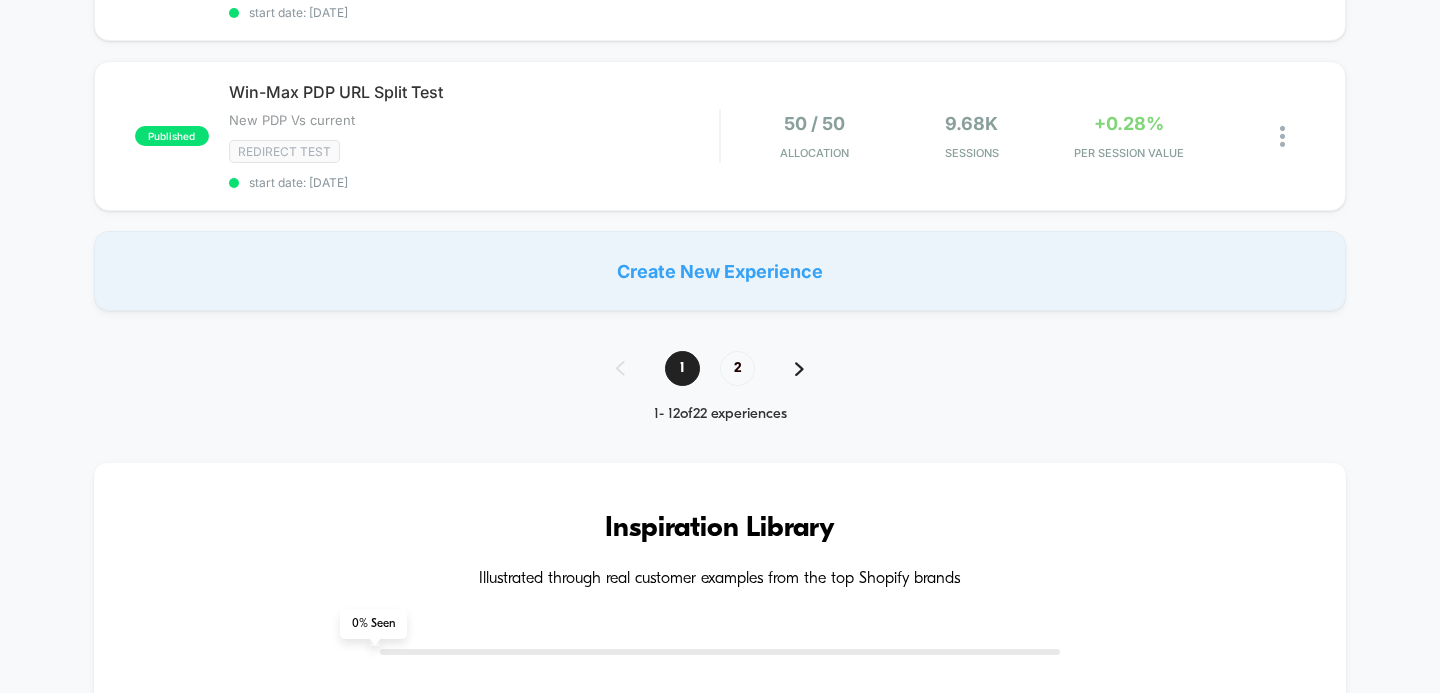 scroll, scrollTop: 2009, scrollLeft: 0, axis: vertical 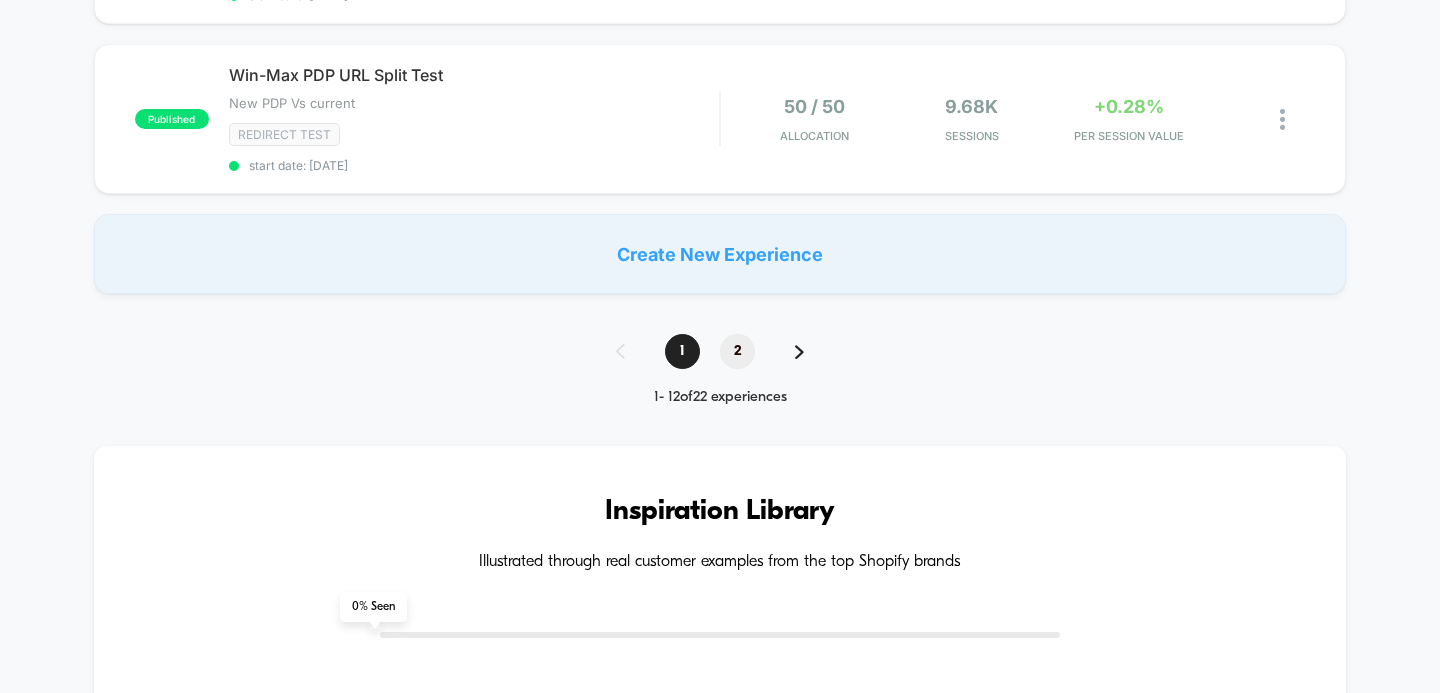 click on "2" at bounding box center (737, 351) 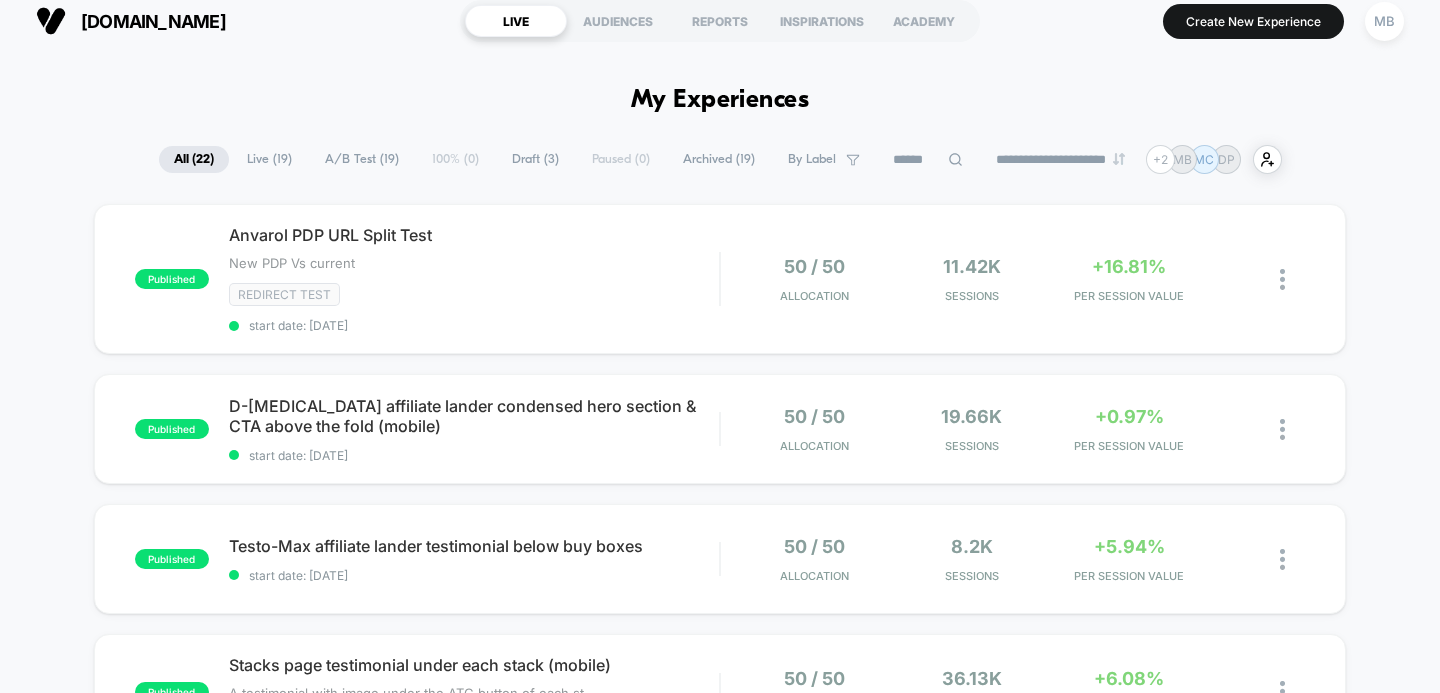 scroll, scrollTop: 0, scrollLeft: 0, axis: both 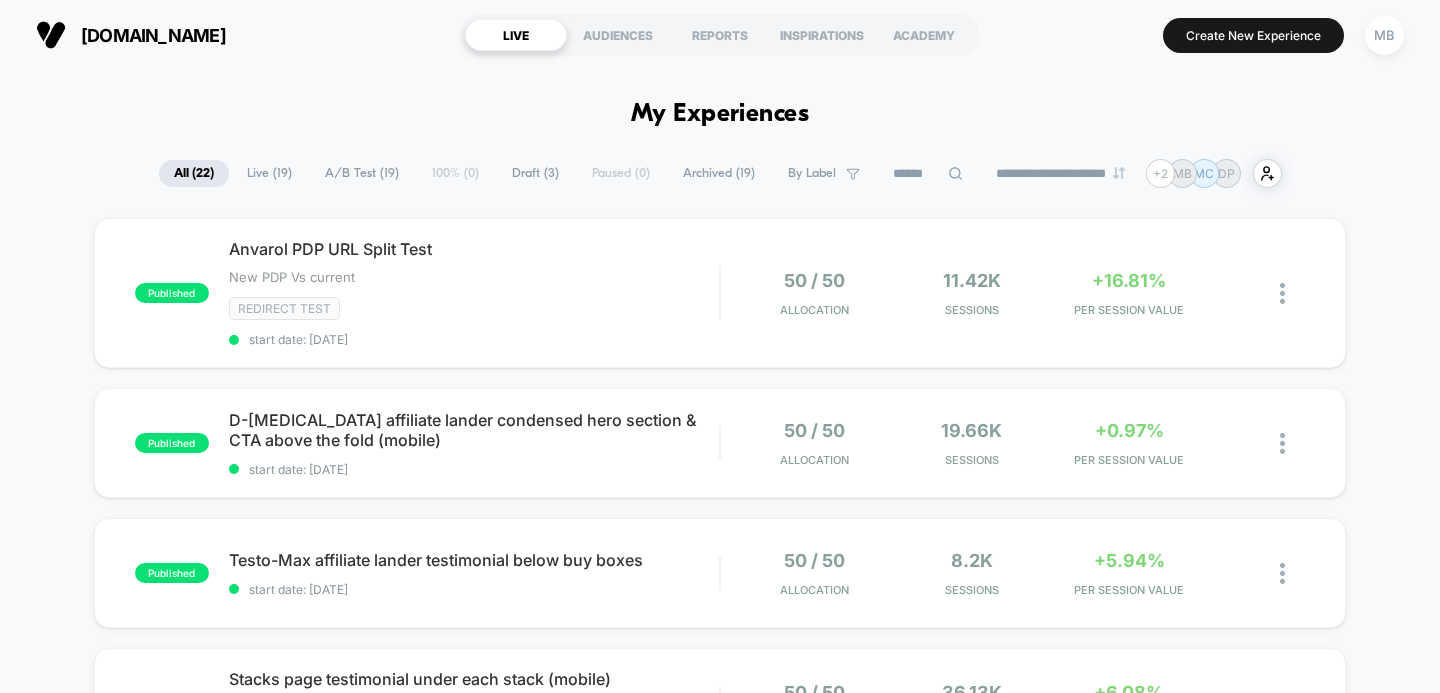 click on "published Anvarol PDP URL Split Test New PDP Vs current Click to edit experience details New PDP Vs current Redirect Test start date: [DATE] 50 / 50 Allocation 11.42k Sessions +16.81% PER SESSION VALUE published D-[MEDICAL_DATA] affiliate lander condensed hero section & CTA above the fold (mobile) start date: [DATE] 50 / 50 Allocation 19.66k Sessions +0.97% PER SESSION VALUE published Testo-Max affiliate lander testimonial below buy boxes start date: [DATE] 50 / 50 Allocation 8.2k Sessions +5.94% PER SESSION VALUE published Stacks page testimonial under each stack (mobile) ﻿A testimonial with image under the ATC button of each stack on the page. Click to edit experience details ﻿A testimonial with image under the ATC button of each stack on the page. start date: [DATE] 50 / 50 Allocation 36.13k Sessions +6.08% PER SESSION VALUE published Checkout page - money back guarantee copy near pay now button (desktop + mobile) start date: [DATE] 50 / 50 Allocation 36.65k Sessions -1.22% PER SESSION VALUE" at bounding box center [720, 1003] 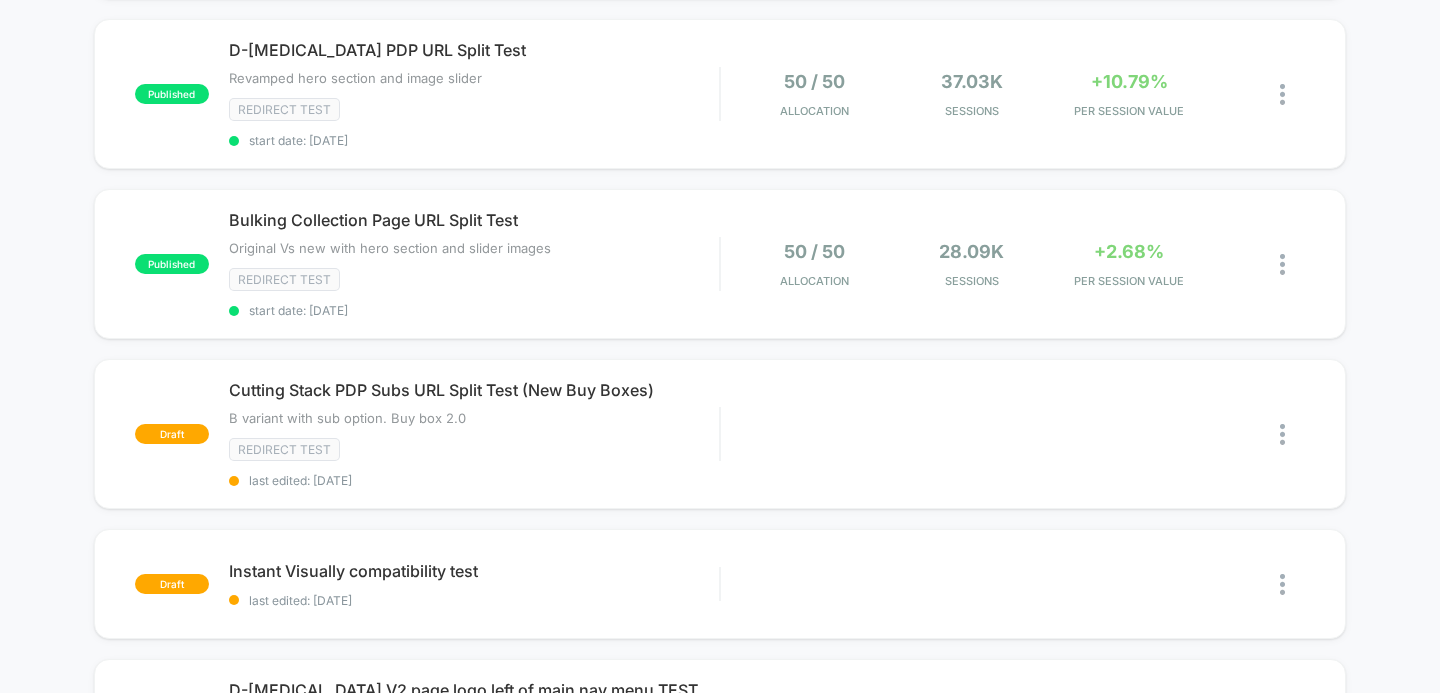 scroll, scrollTop: 893, scrollLeft: 0, axis: vertical 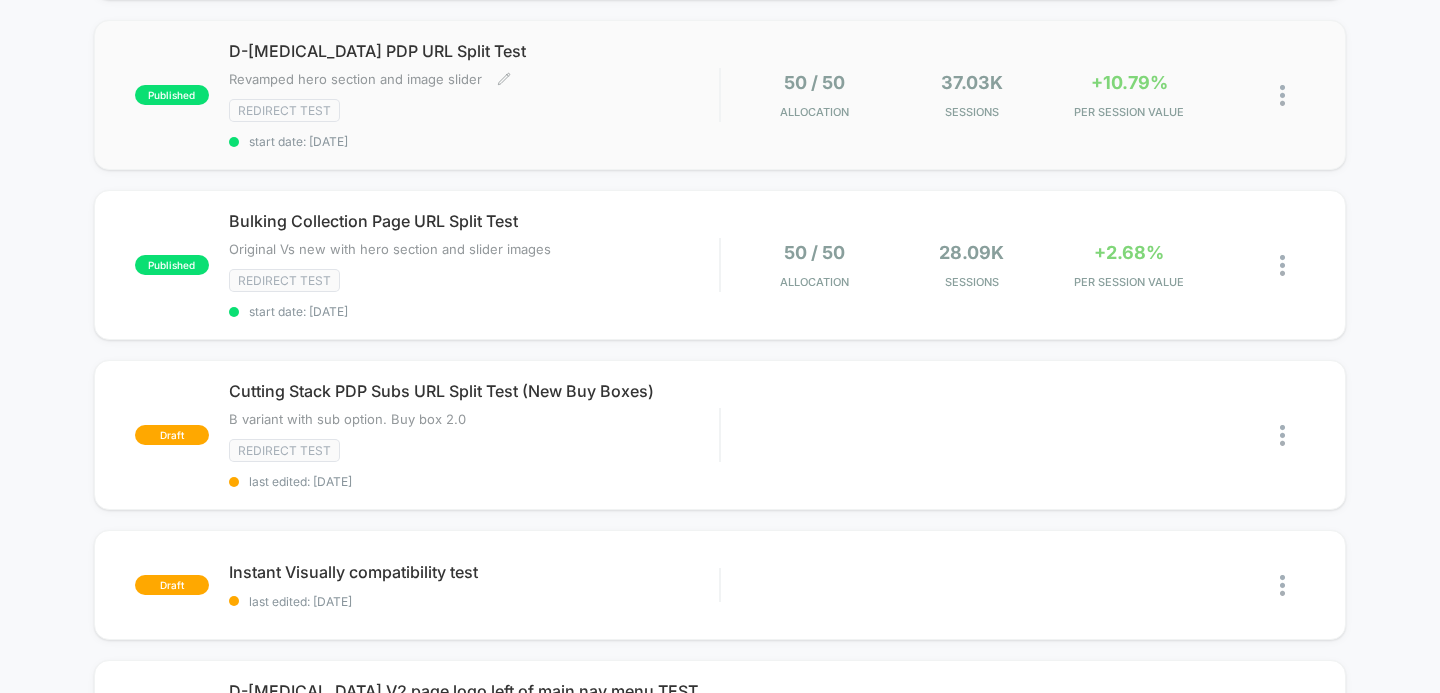 click on "D-[MEDICAL_DATA] PDP URL Split Test" at bounding box center (474, 51) 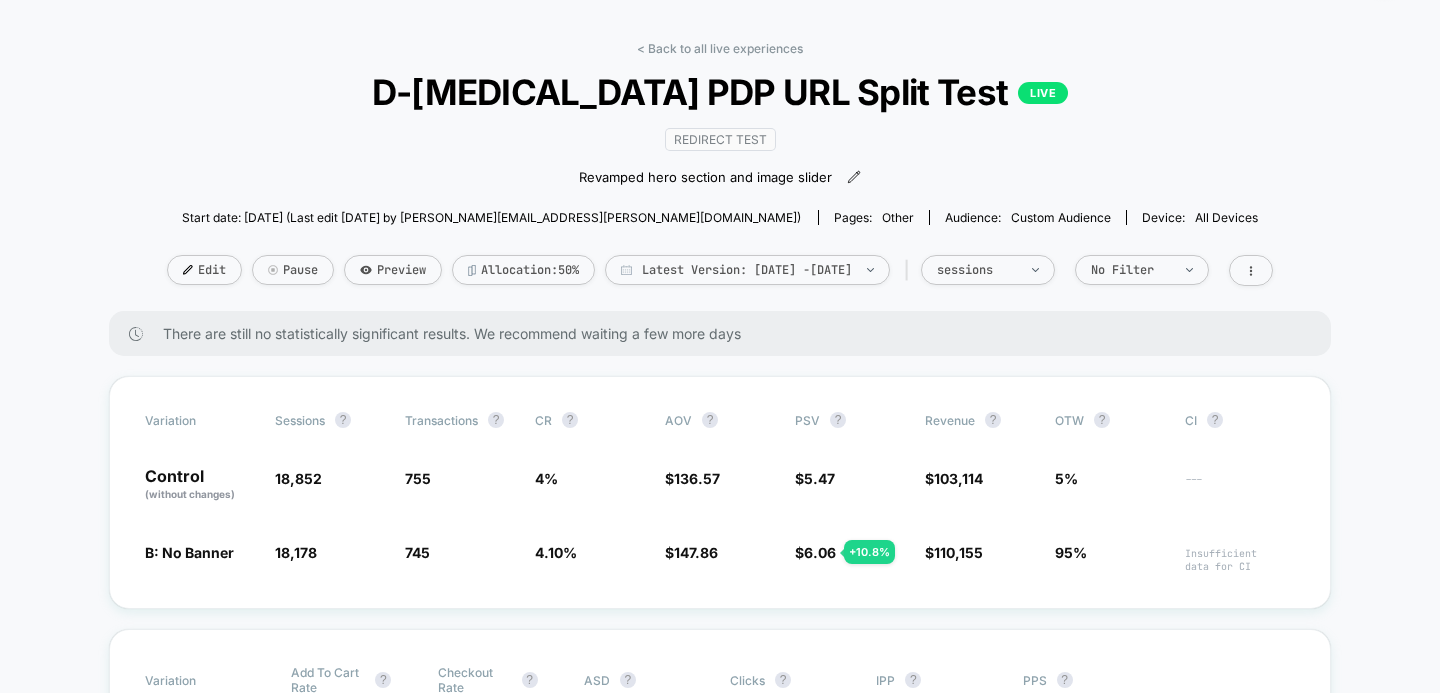 scroll, scrollTop: 0, scrollLeft: 0, axis: both 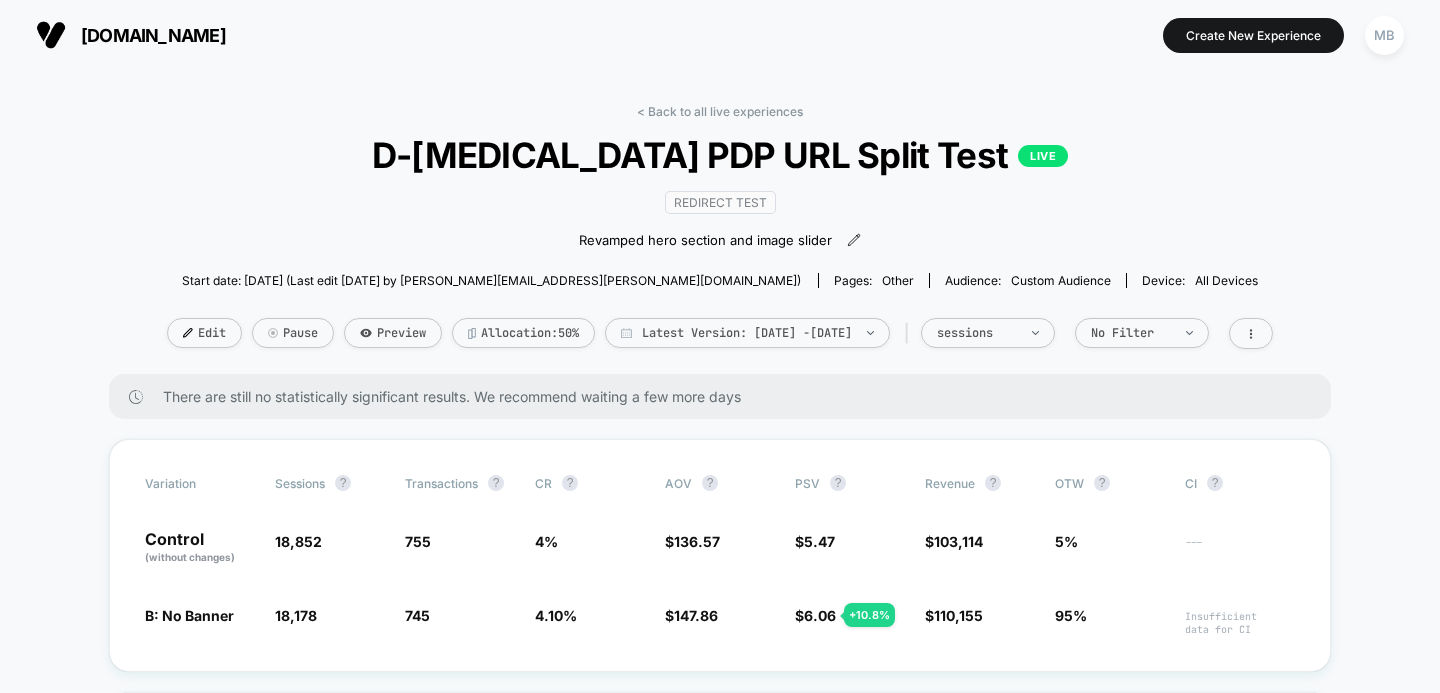 click on "D-[MEDICAL_DATA] PDP URL Split Test LIVE" at bounding box center (719, 155) 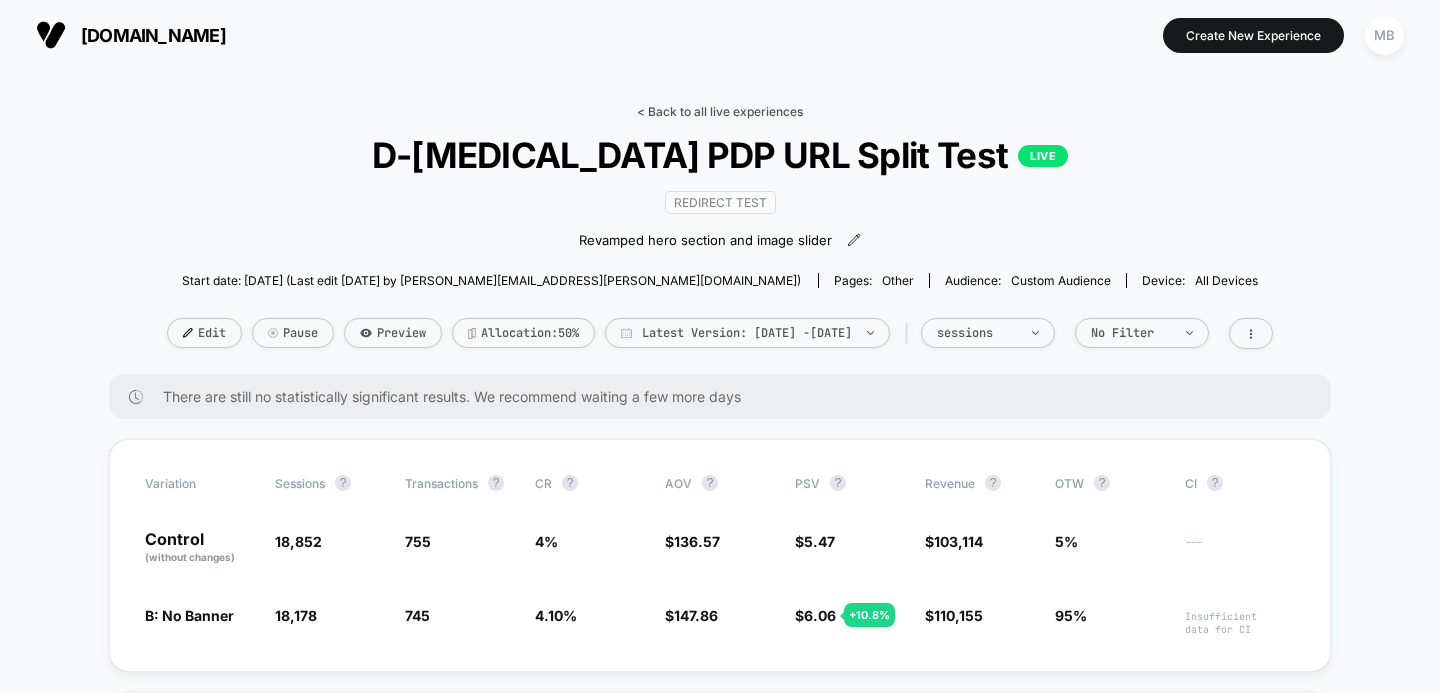 click on "< Back to all live experiences" at bounding box center (720, 111) 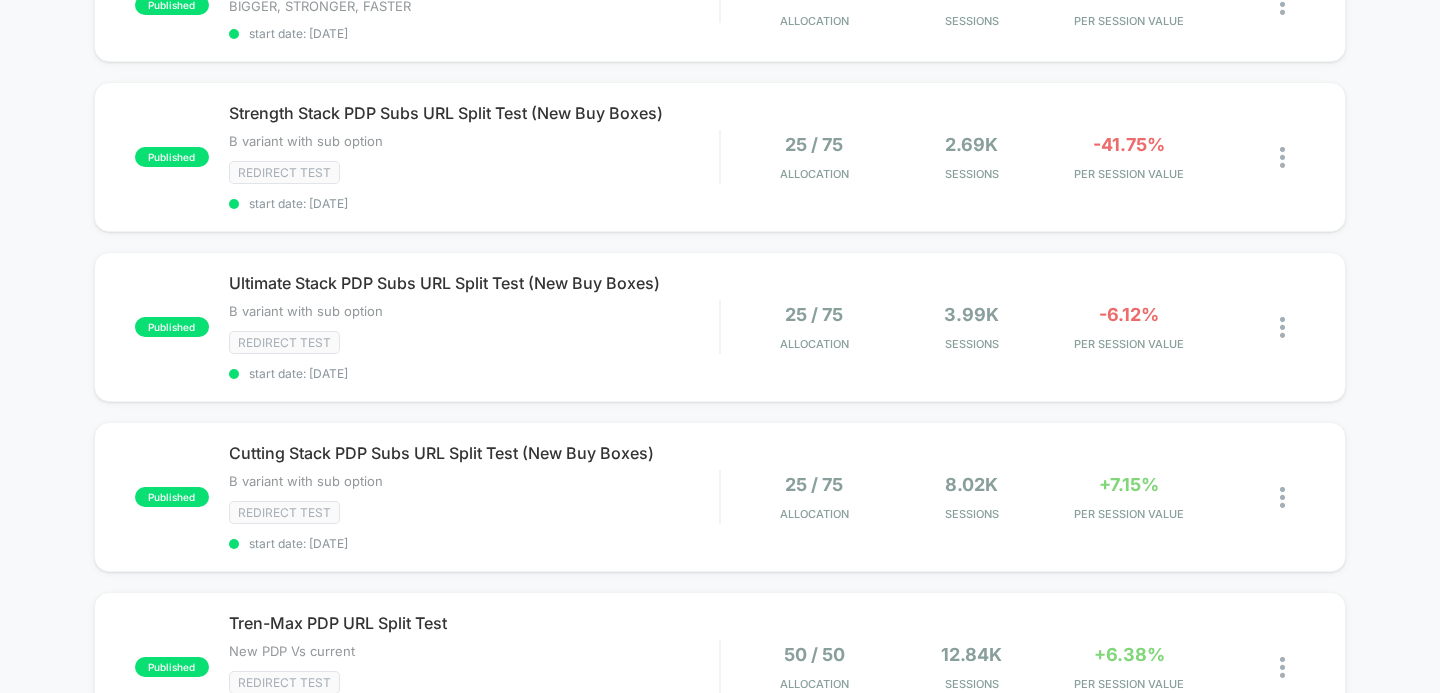 scroll, scrollTop: 412, scrollLeft: 0, axis: vertical 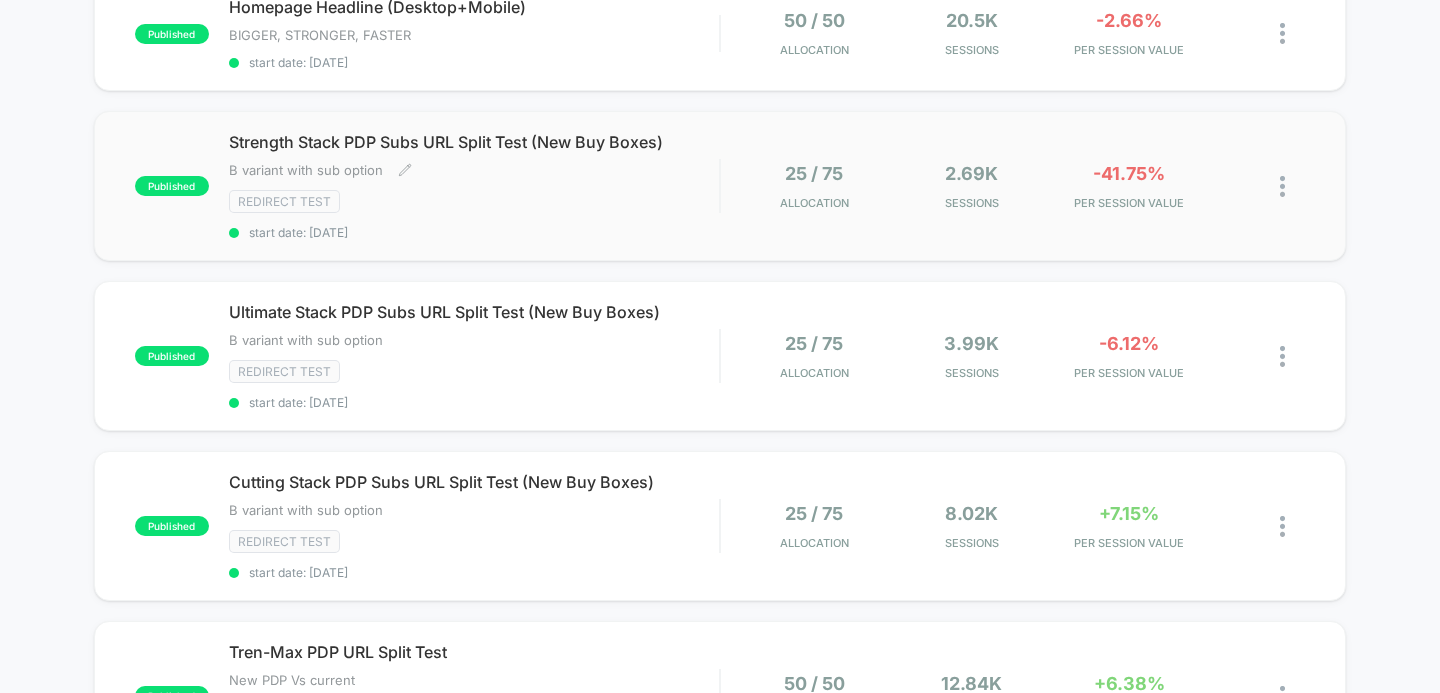 click on "Strength Stack PDP Subs URL Split Test (New Buy Boxes)" at bounding box center [474, 142] 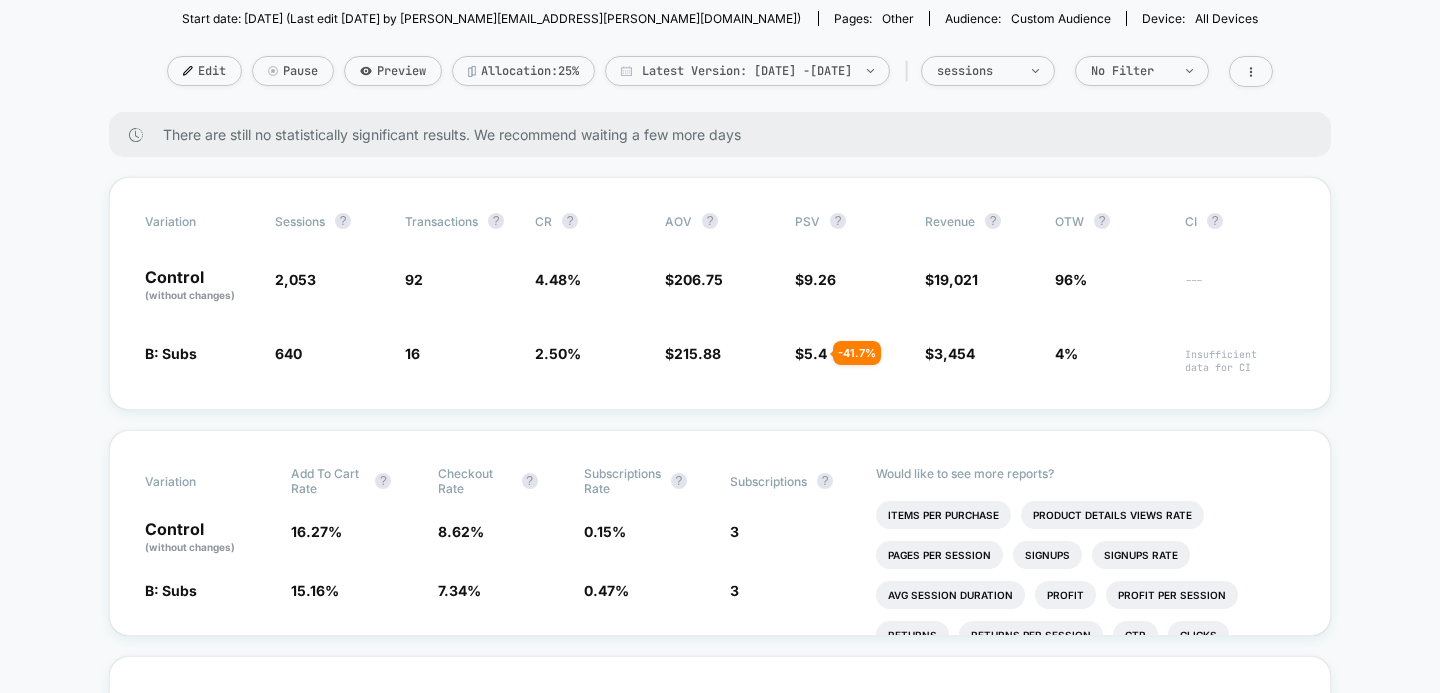 scroll, scrollTop: 263, scrollLeft: 0, axis: vertical 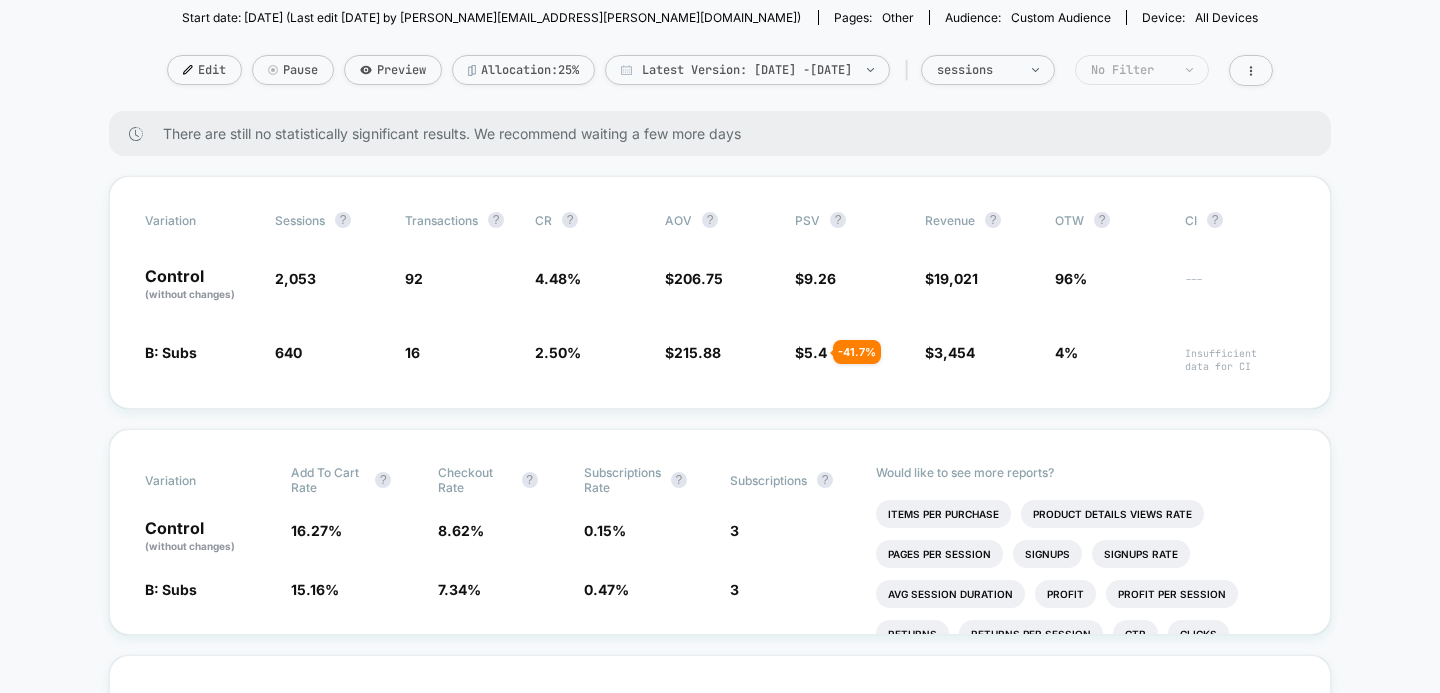 click on "No Filter" at bounding box center [1142, 70] 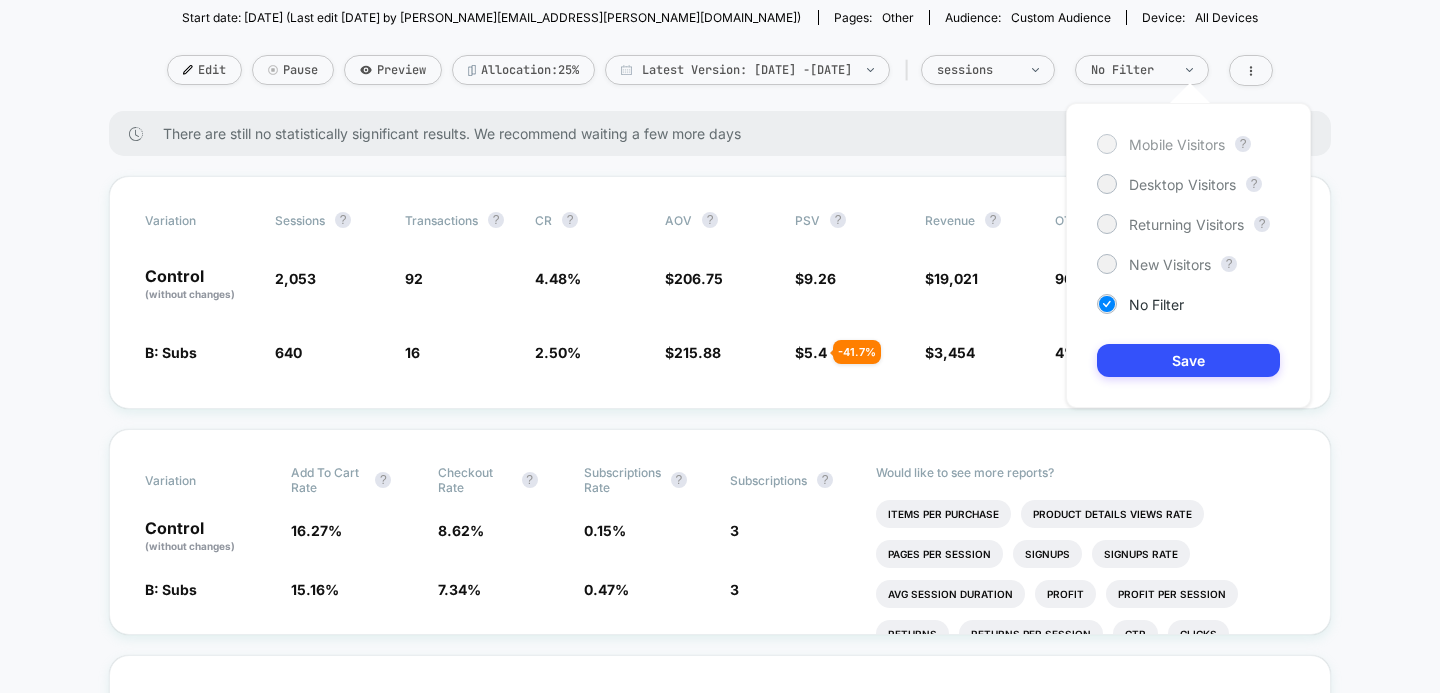 click on "Mobile Visitors" at bounding box center [1177, 144] 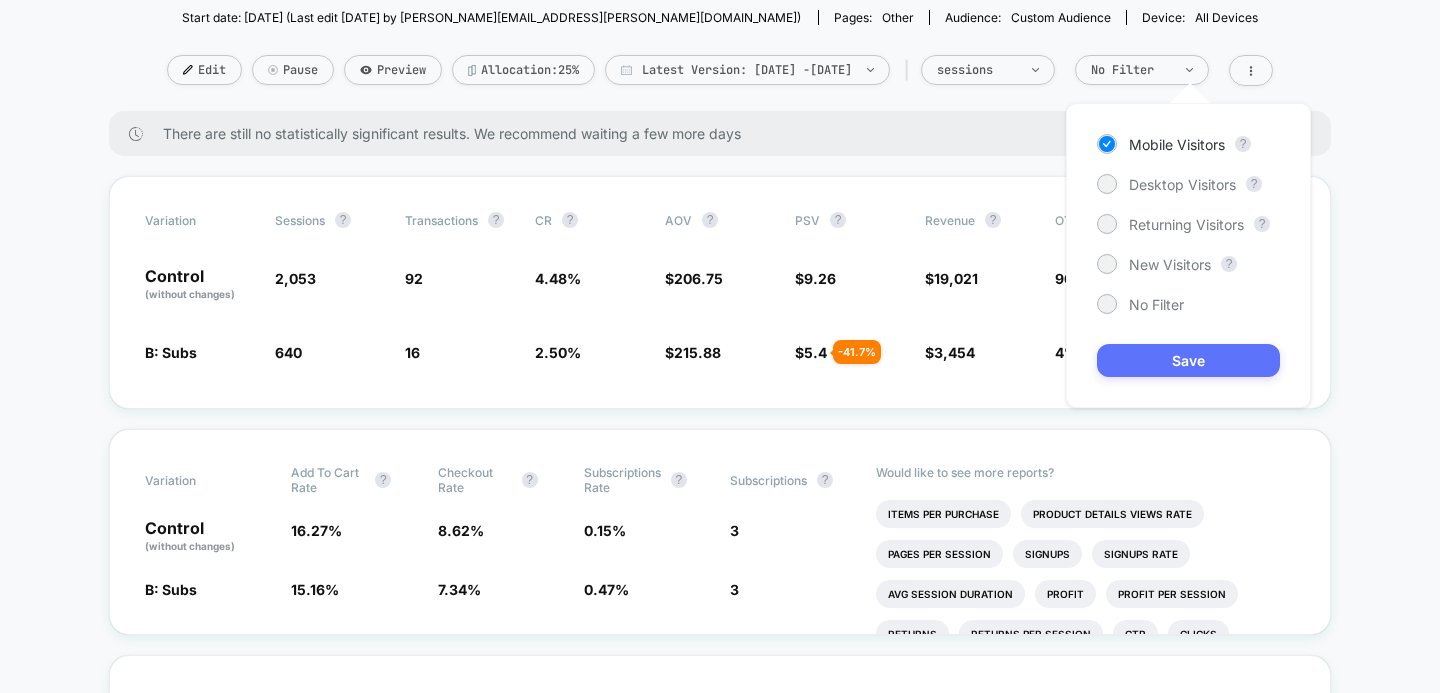 click on "Save" at bounding box center (1188, 360) 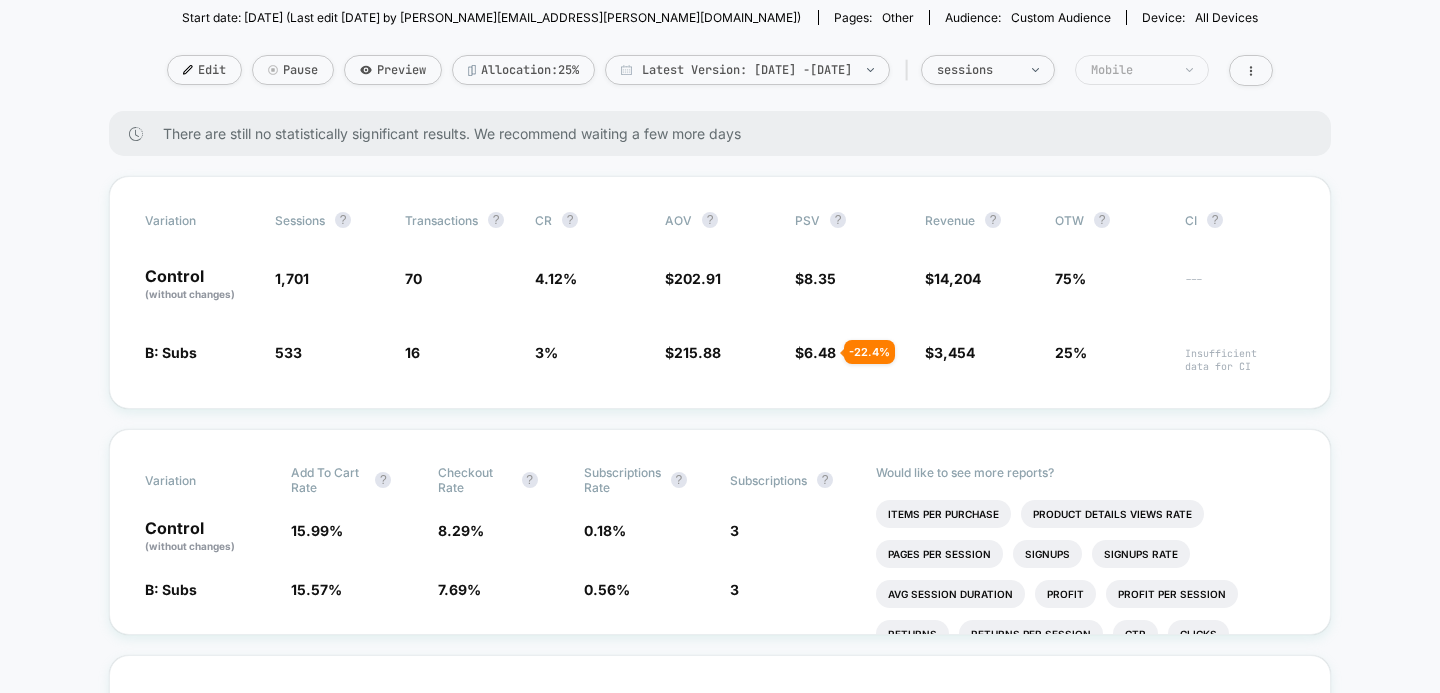 click on "Mobile" at bounding box center [1142, 70] 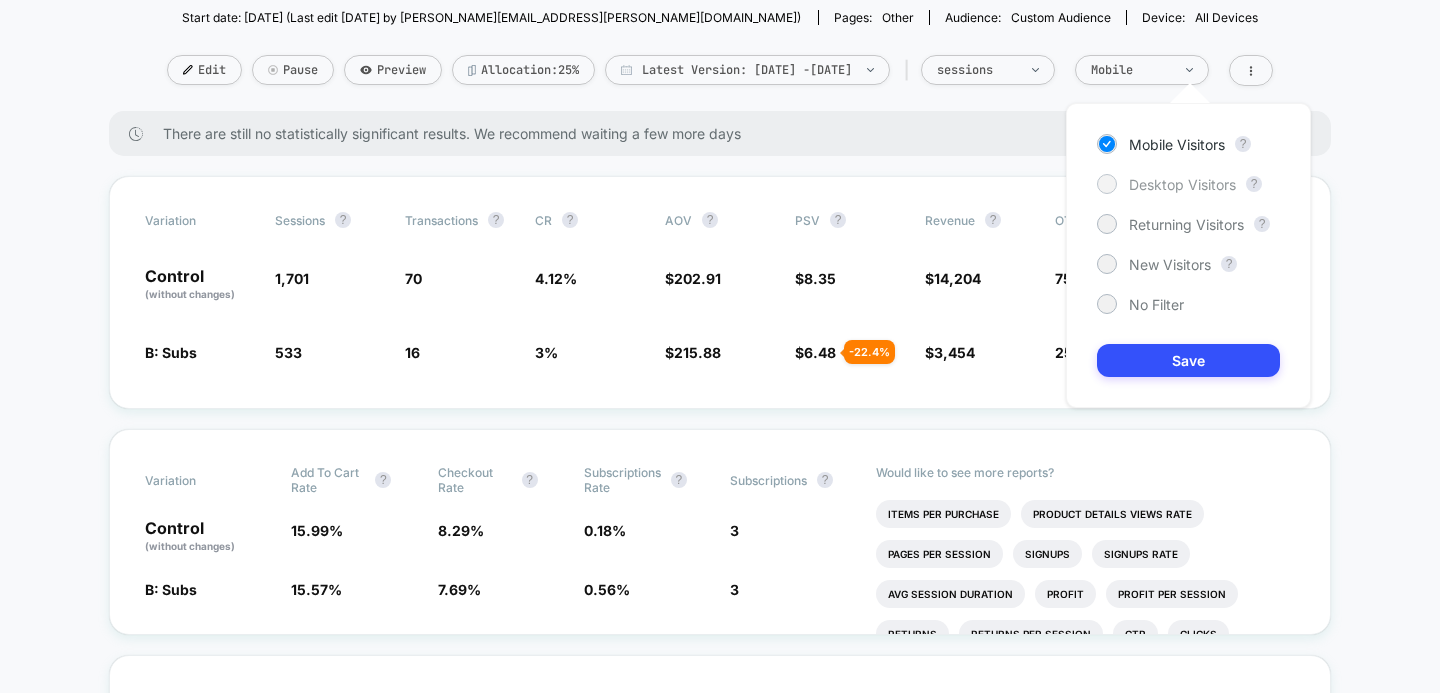 click on "Desktop Visitors" at bounding box center [1182, 184] 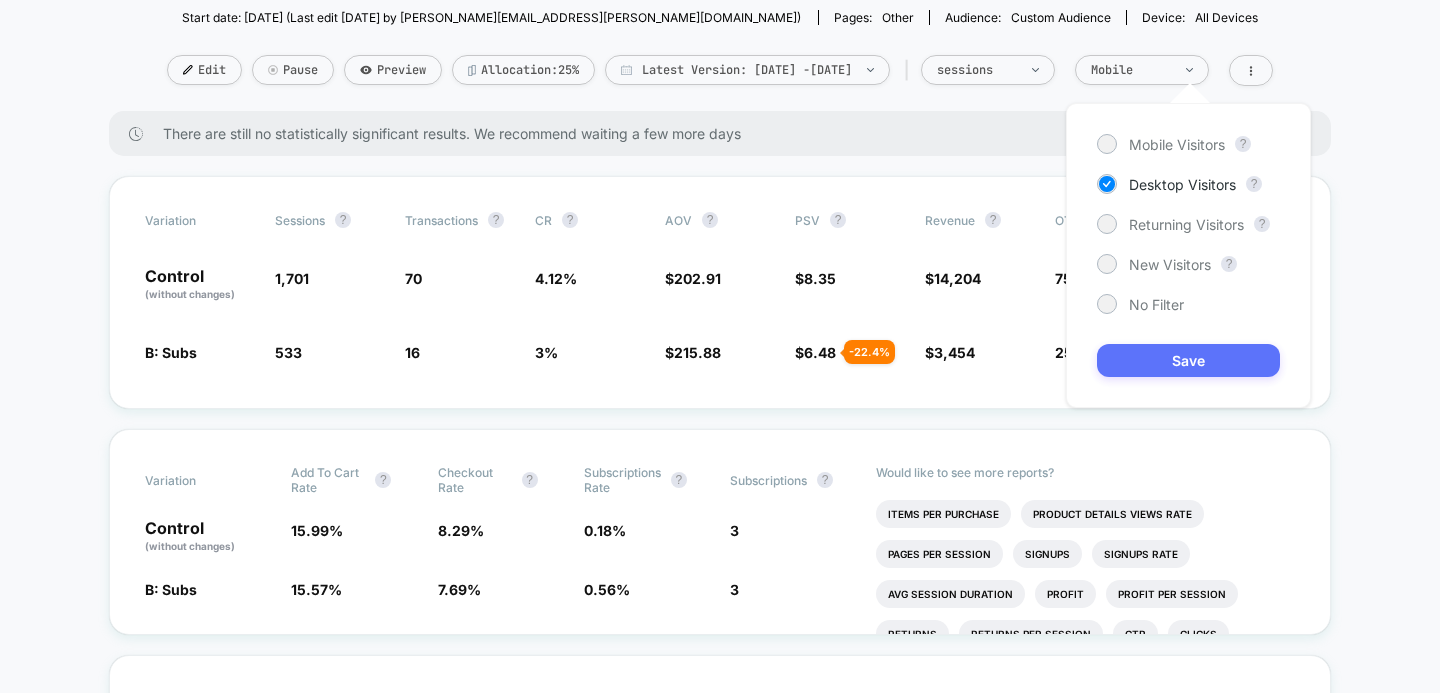 click on "Save" at bounding box center (1188, 360) 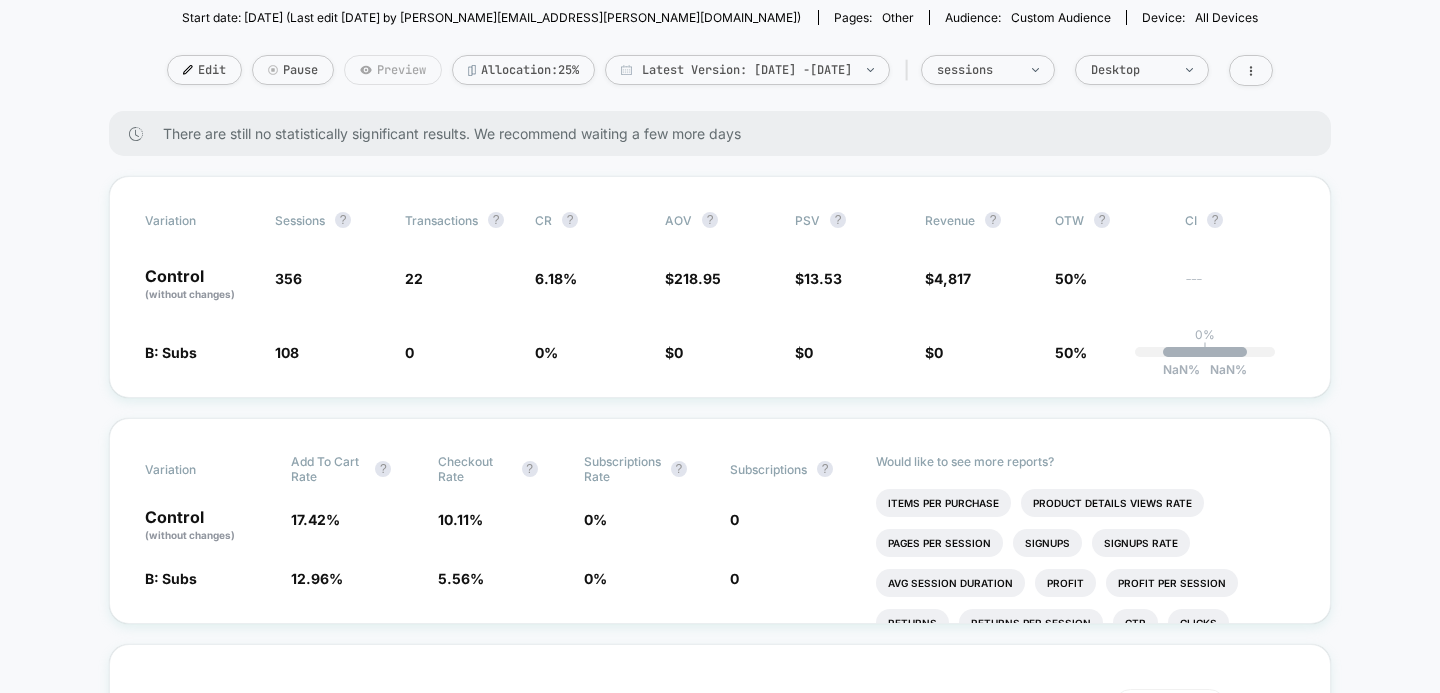 click on "Preview" at bounding box center [393, 70] 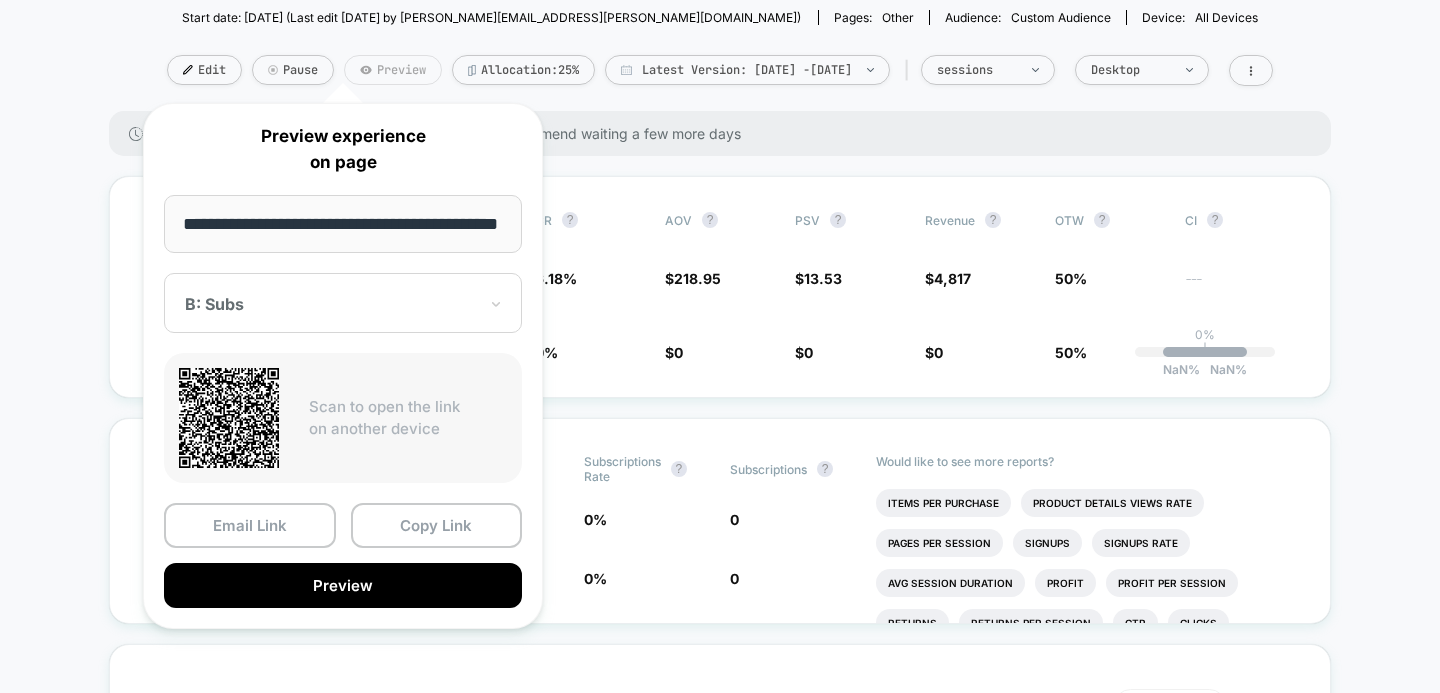 scroll, scrollTop: 0, scrollLeft: 40, axis: horizontal 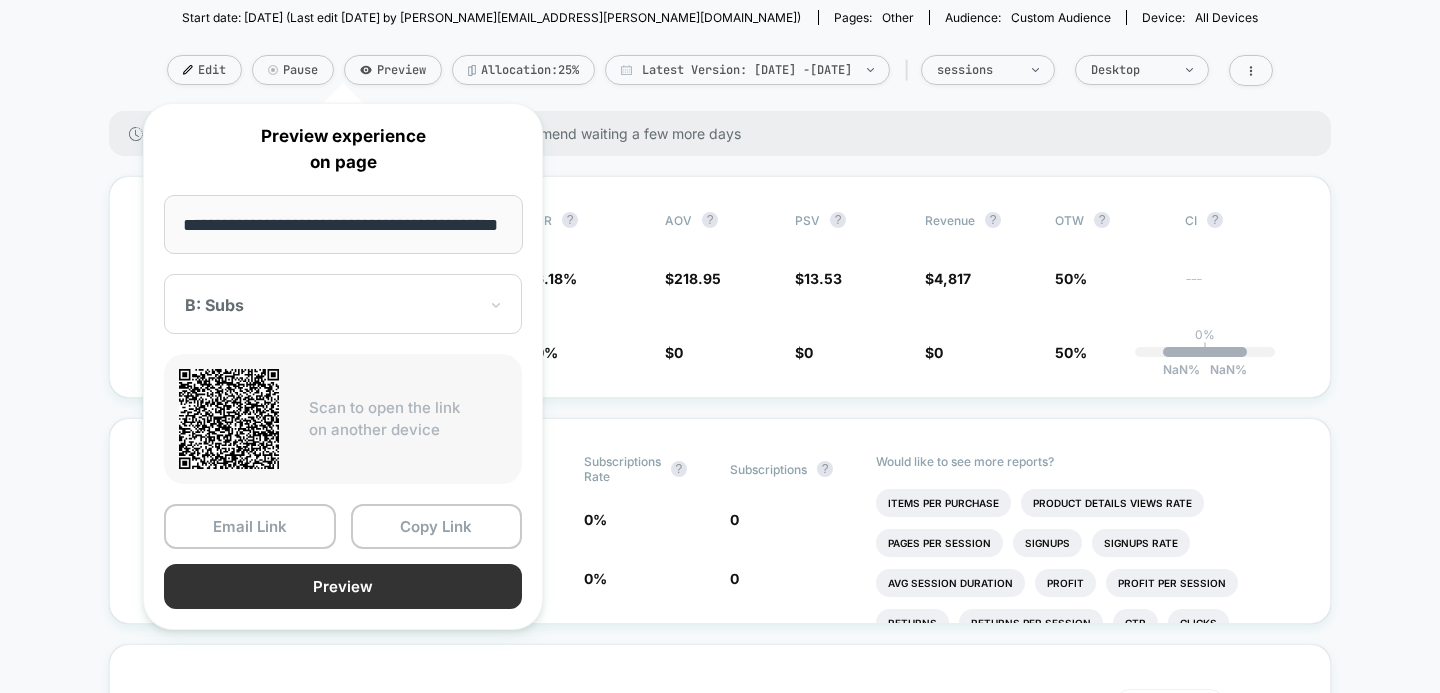 click on "Preview" at bounding box center (343, 586) 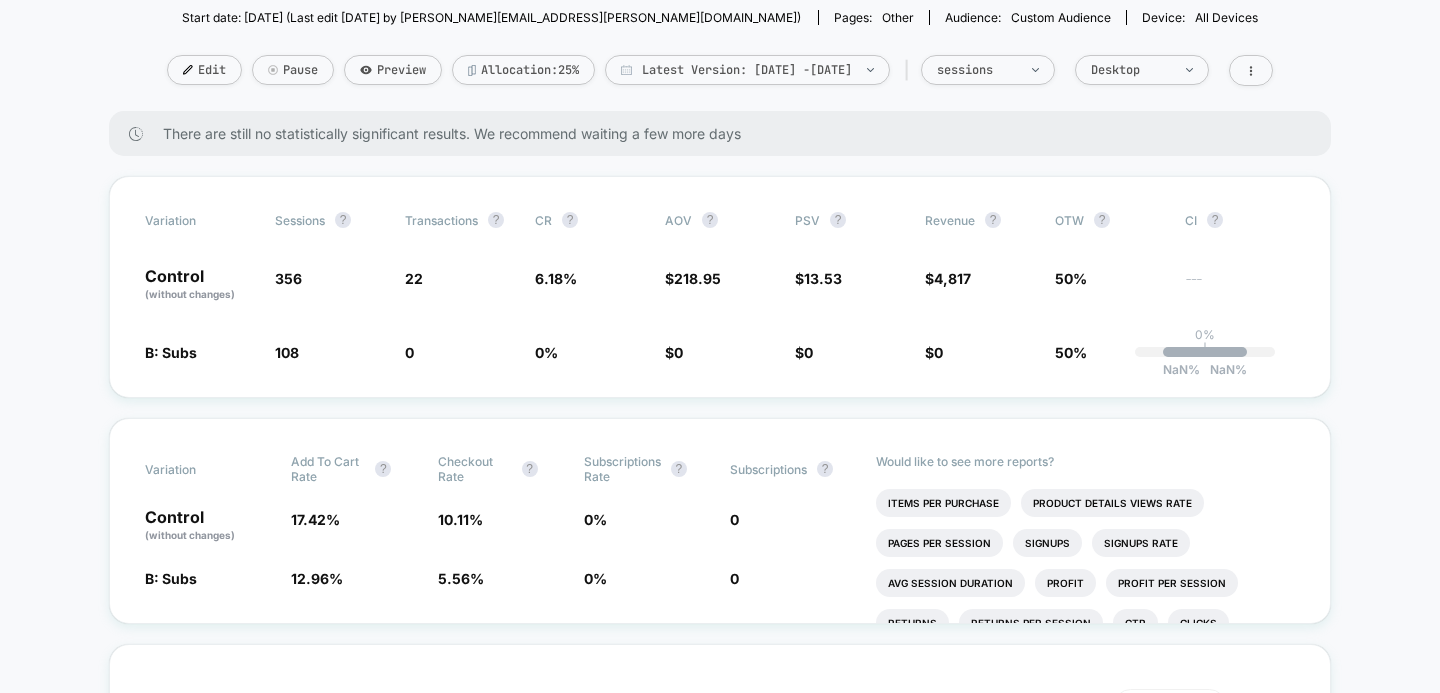 click on "< Back to all live experiences  Strength Stack PDP Subs URL Split Test (New Buy Boxes) LIVE Redirect Test B variant with sub option Click to edit experience details B variant with sub option Start date: [DATE] (Last edit [DATE] by [PERSON_NAME][EMAIL_ADDRESS][PERSON_NAME][DOMAIN_NAME]) Pages: other Audience: Custom Audience Device: all devices Edit Pause  Preview Allocation:  25% Latest Version:     [DATE]    -    [DATE] |   sessions   Desktop There are still no statistically significant results. We recommend waiting a few more days Variation Sessions ? Transactions ? CR ? AOV ? PSV ? Revenue ? OTW ? CI ? Control (without changes) 356 22 6.18 % $ 218.95 $ 13.53 $ 4,817 50% --- B: Subs 108 - 69.7 % 0 0 % $ 0 $ 0 $ 0 50% 0% | NaN % NaN % Variation Add To Cart Rate ? Checkout Rate ? Subscriptions Rate ? Subscriptions ? Control (without changes) 17.42 % 10.11 % 0 % 0 B: Subs 12.96 % - 25.6 % 5.56 % - 45.1 % 0 % 0 Would like to see more reports? Items Per Purchase Product Details Views Rate Pages Per Session Signups ?" at bounding box center [720, 3270] 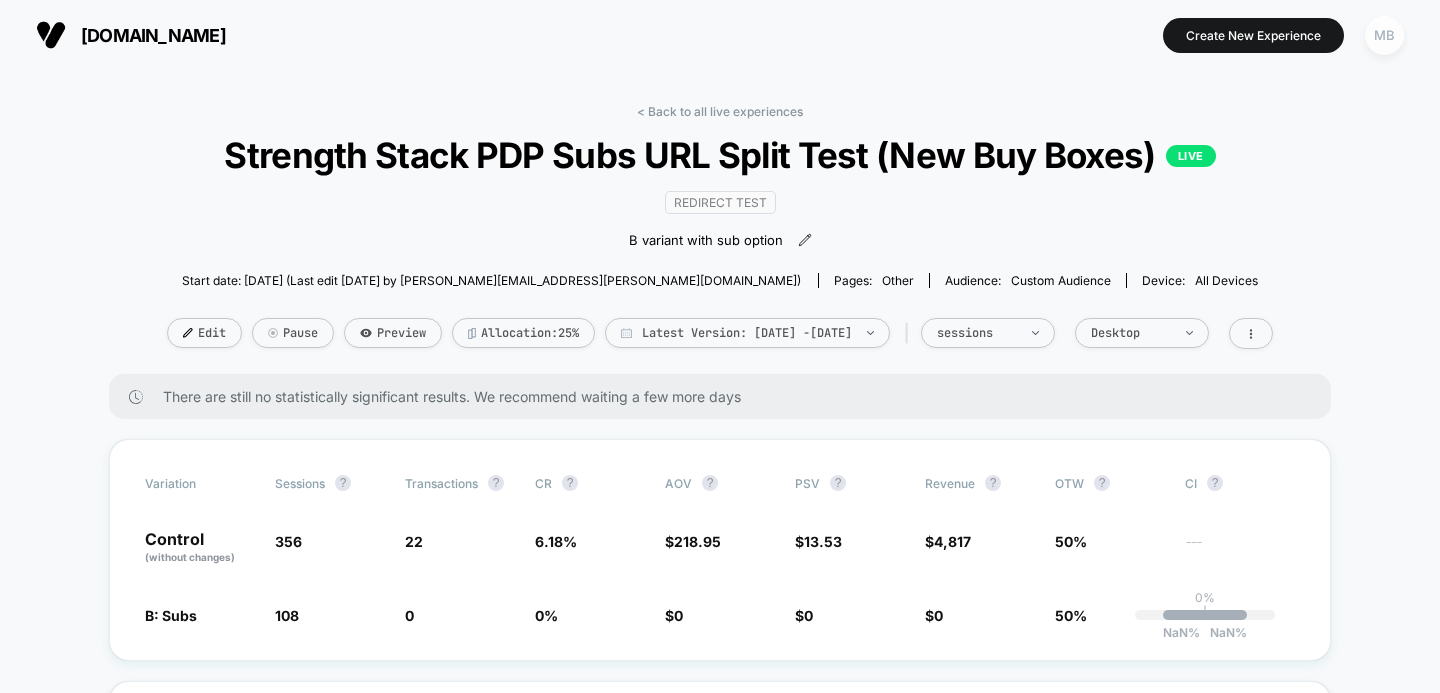 click on "MB" at bounding box center [1384, 35] 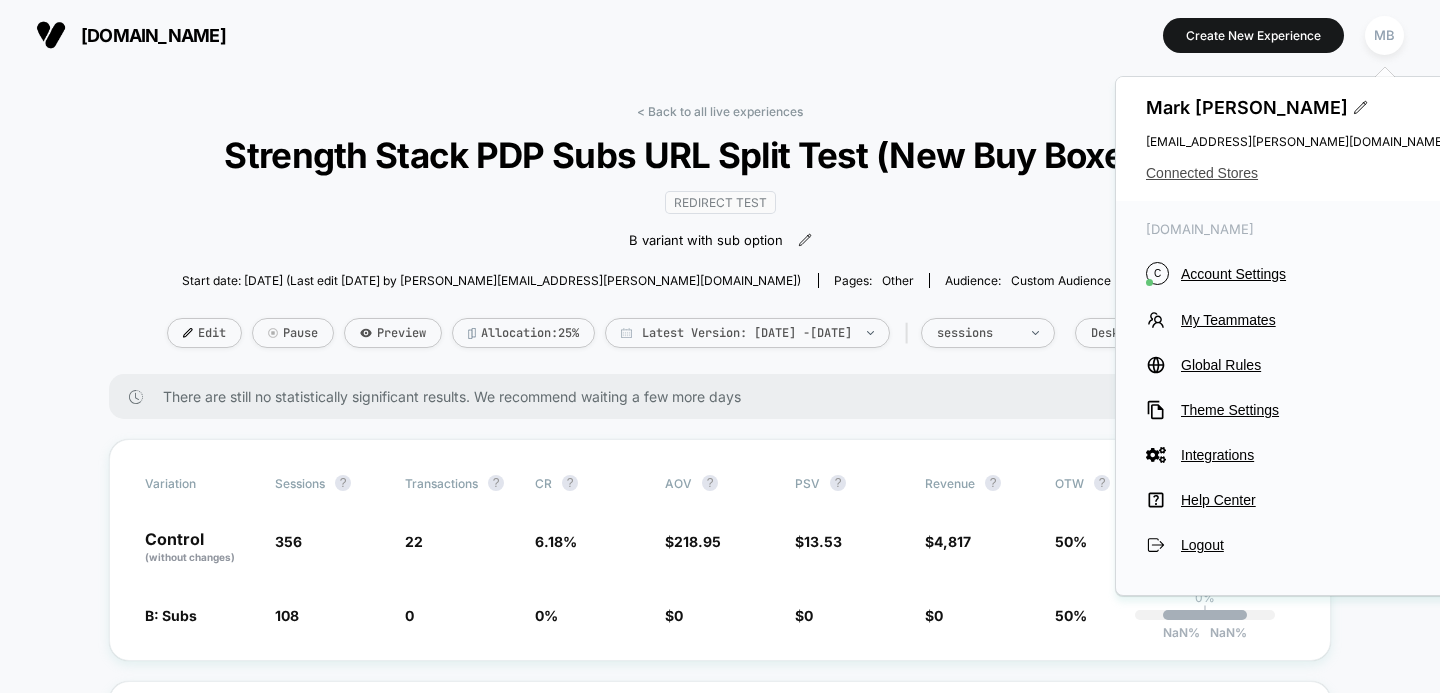 click on "Connected Stores" at bounding box center (1296, 173) 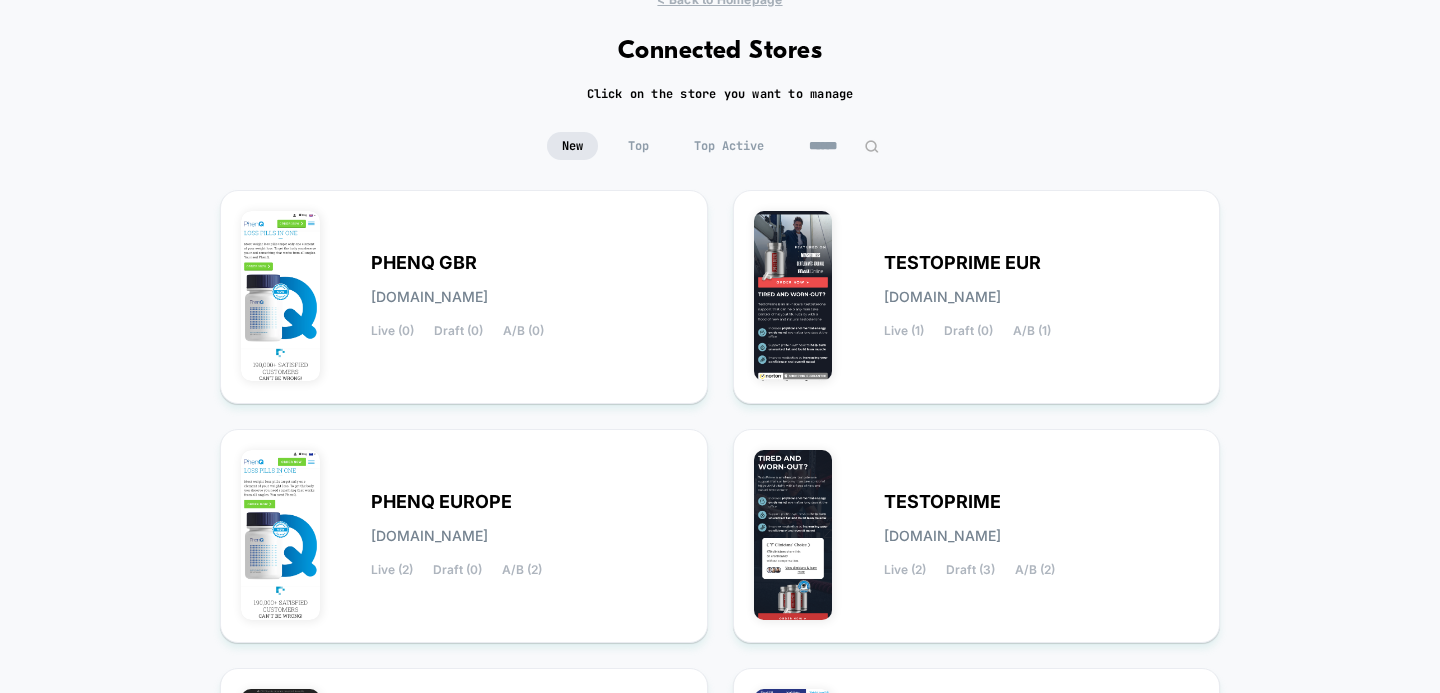 scroll, scrollTop: 101, scrollLeft: 0, axis: vertical 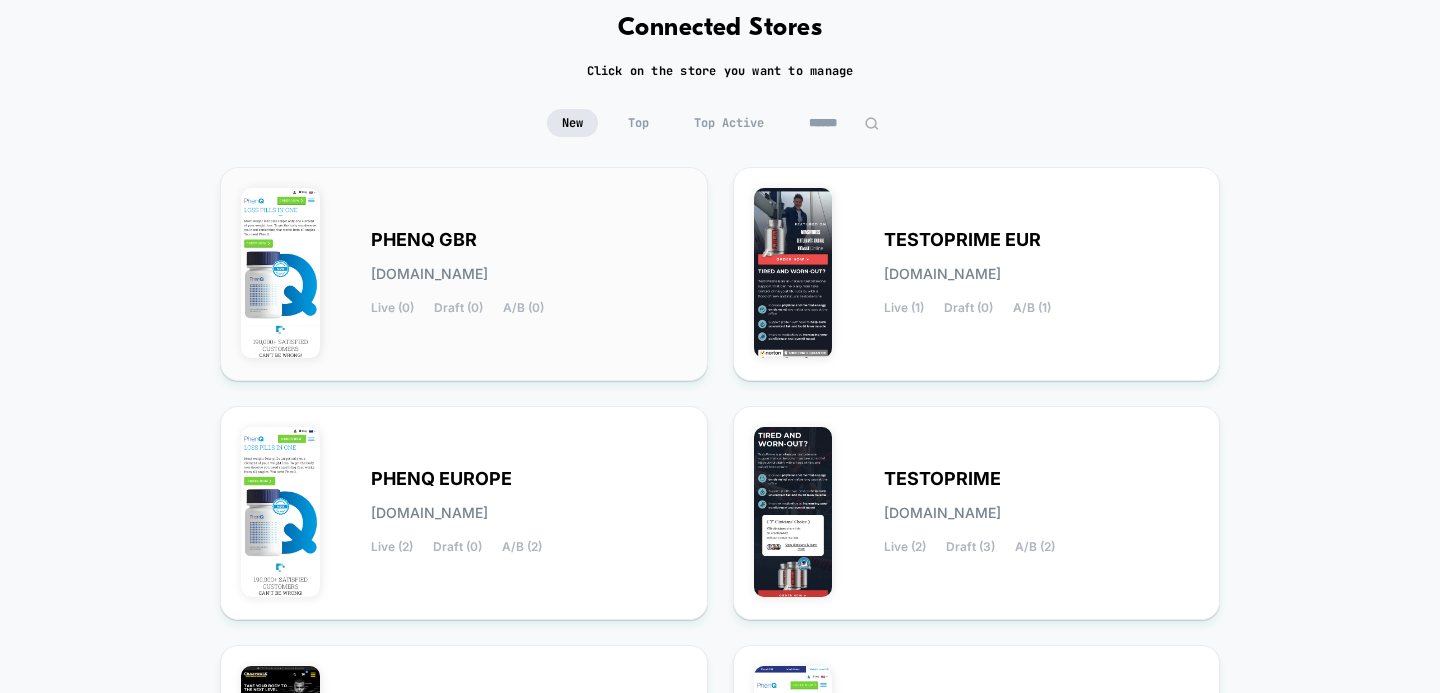 click on "PHENQ GBR [DOMAIN_NAME] Live (0) Draft (0) A/B (0)" at bounding box center (464, 274) 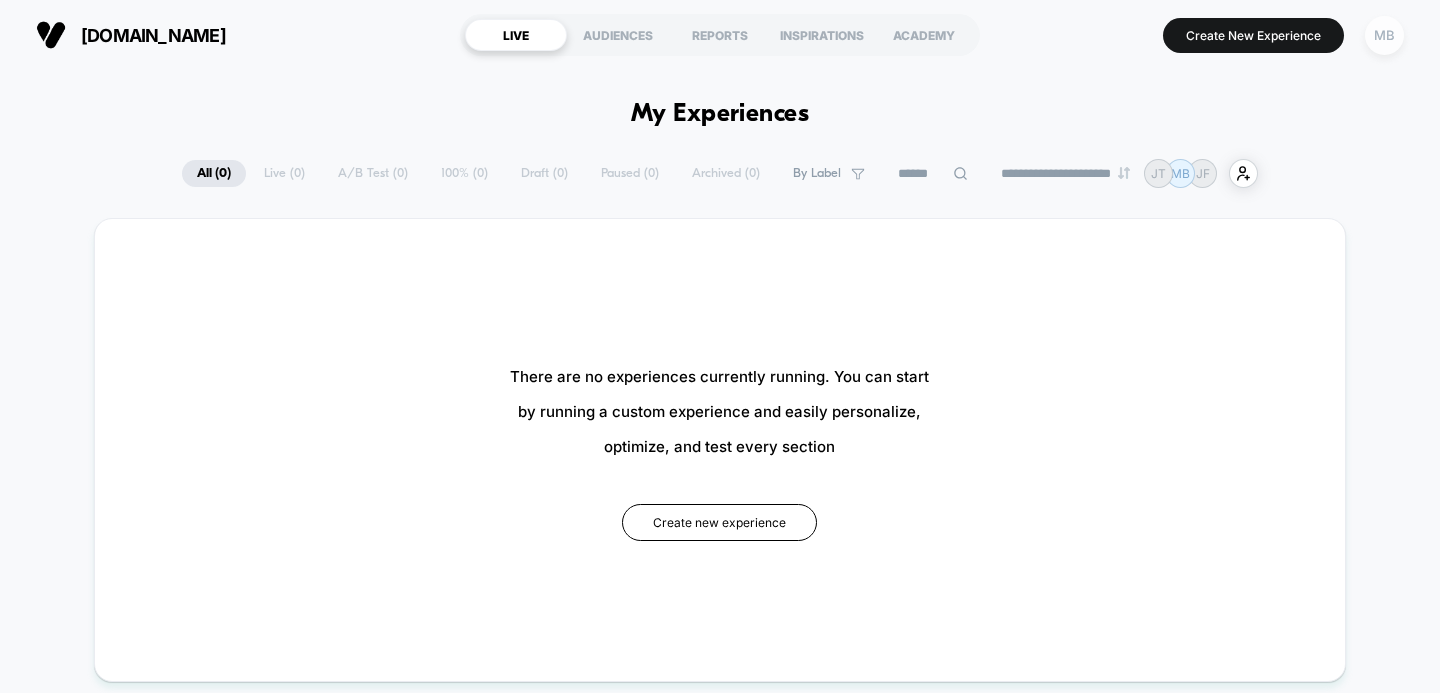 click on "MB" at bounding box center (1384, 35) 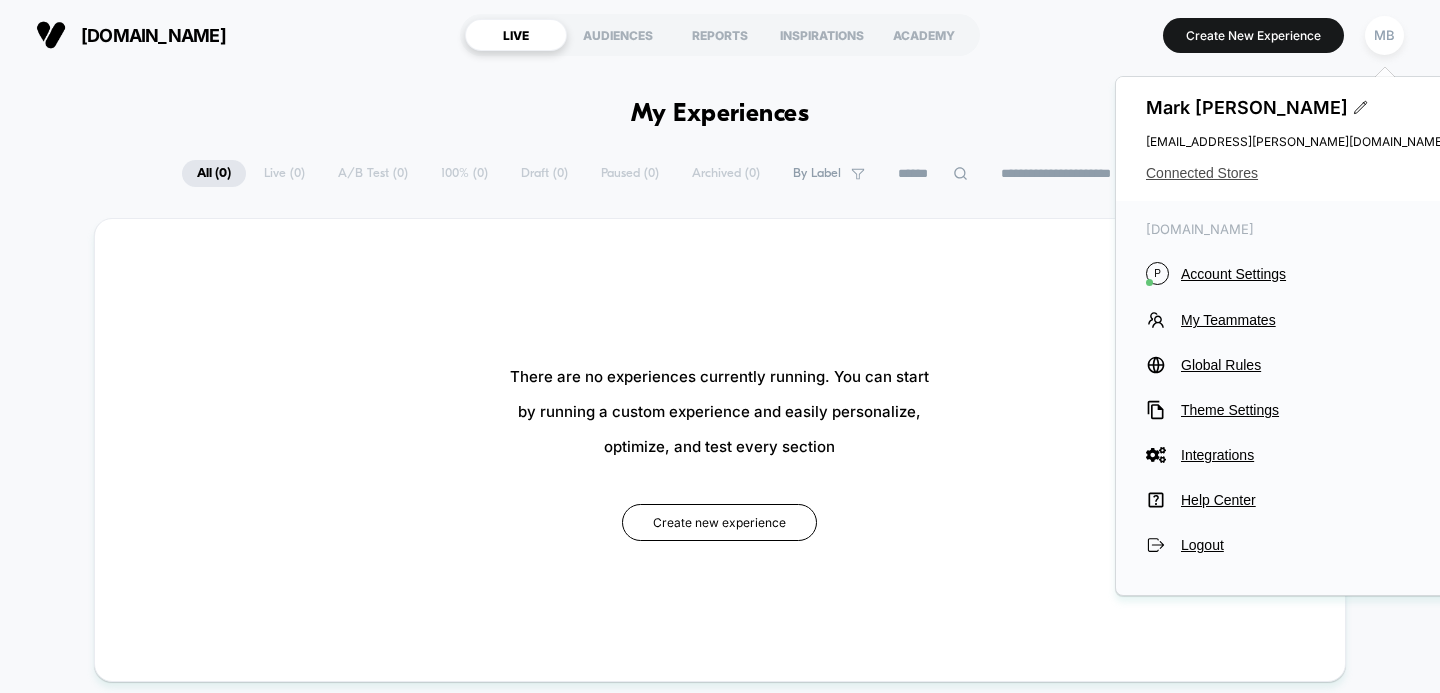 click on "Connected Stores" at bounding box center (1296, 173) 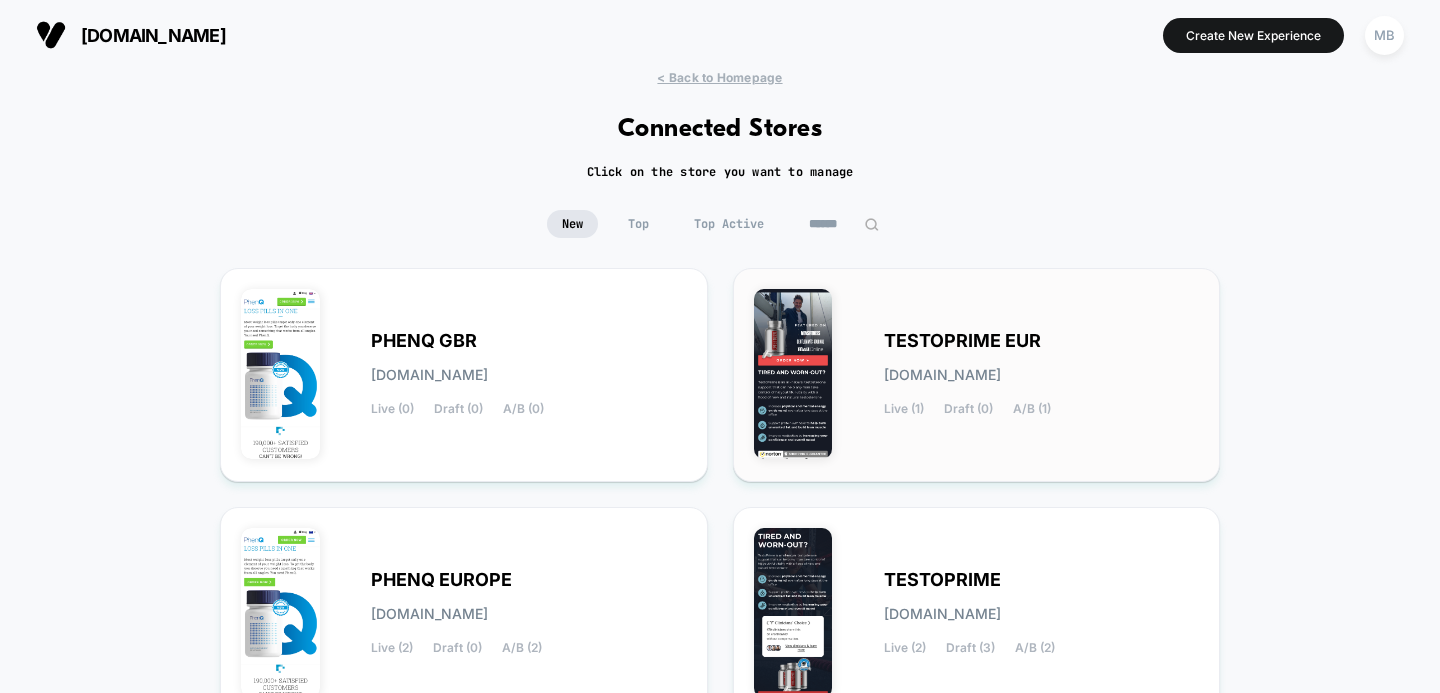click on "TESTOPRIME EUR [DOMAIN_NAME] Live (1) Draft (0) A/B (1)" at bounding box center (977, 375) 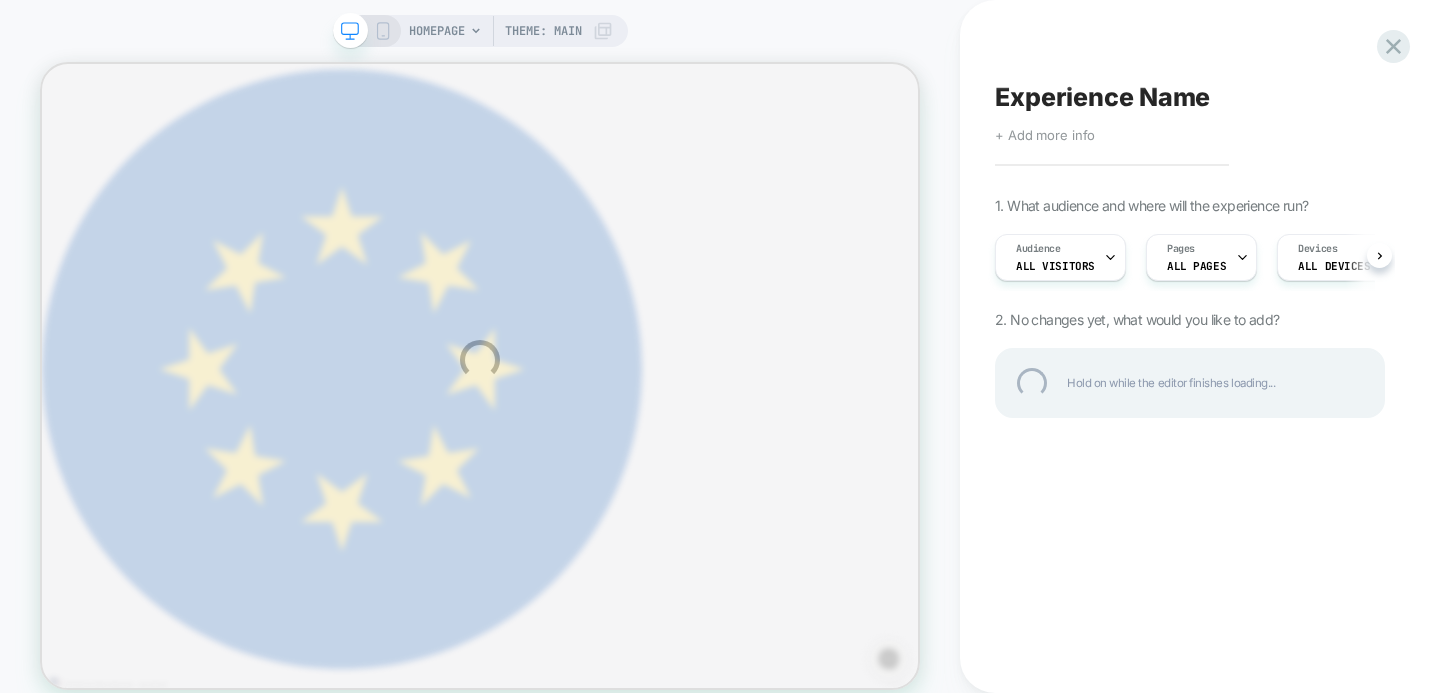 scroll, scrollTop: 0, scrollLeft: 0, axis: both 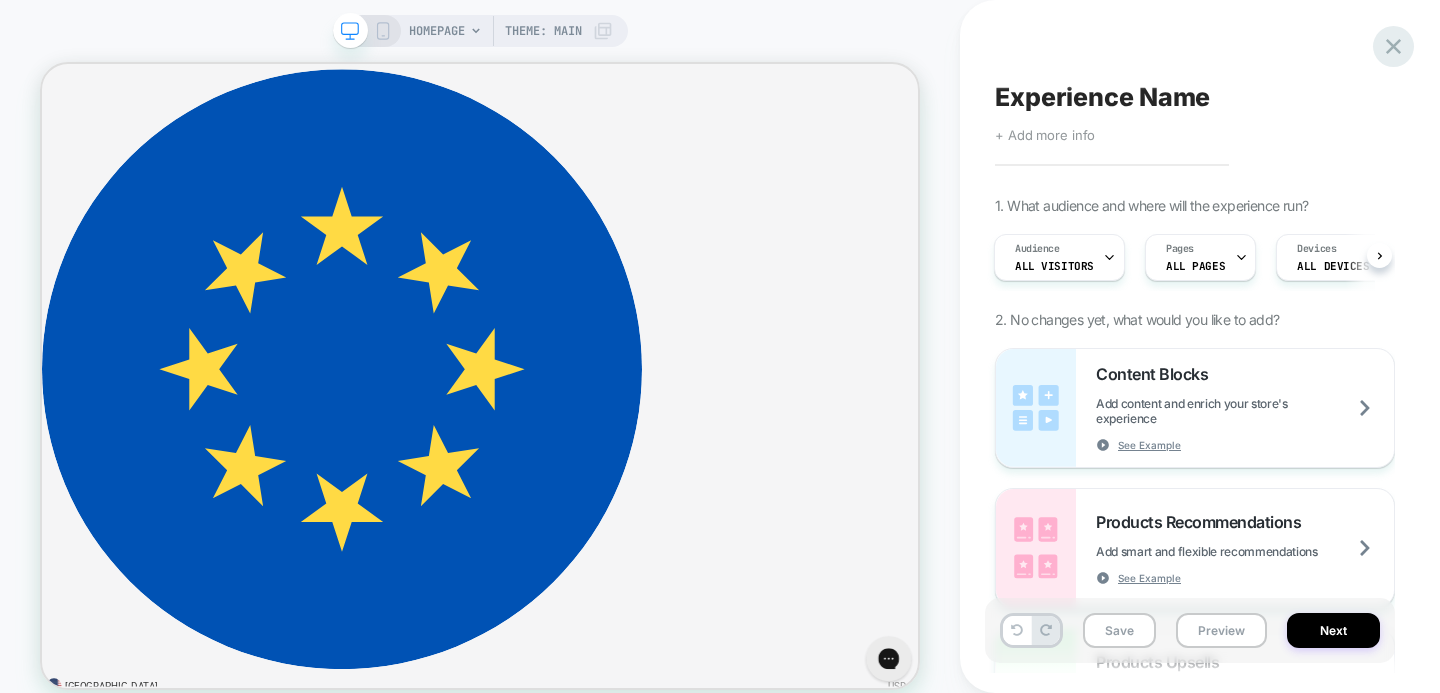 click 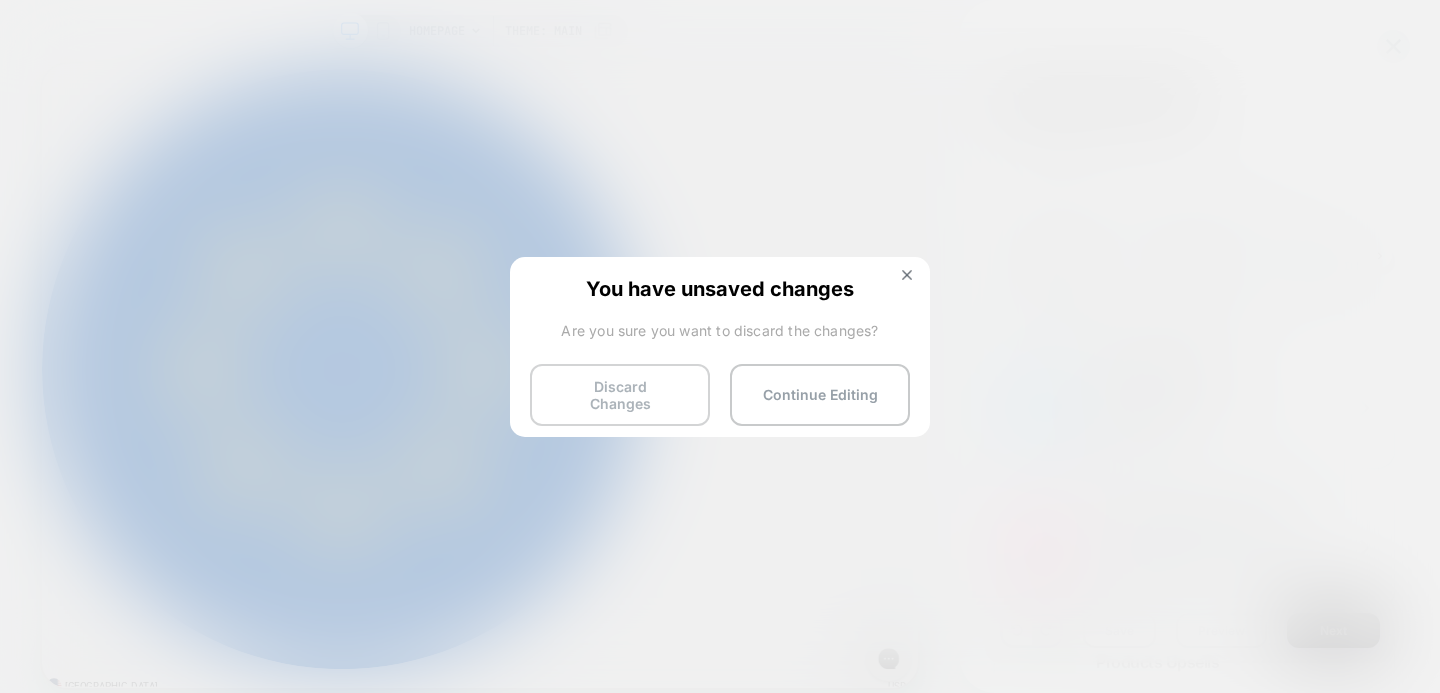 click on "Discard Changes" at bounding box center (620, 395) 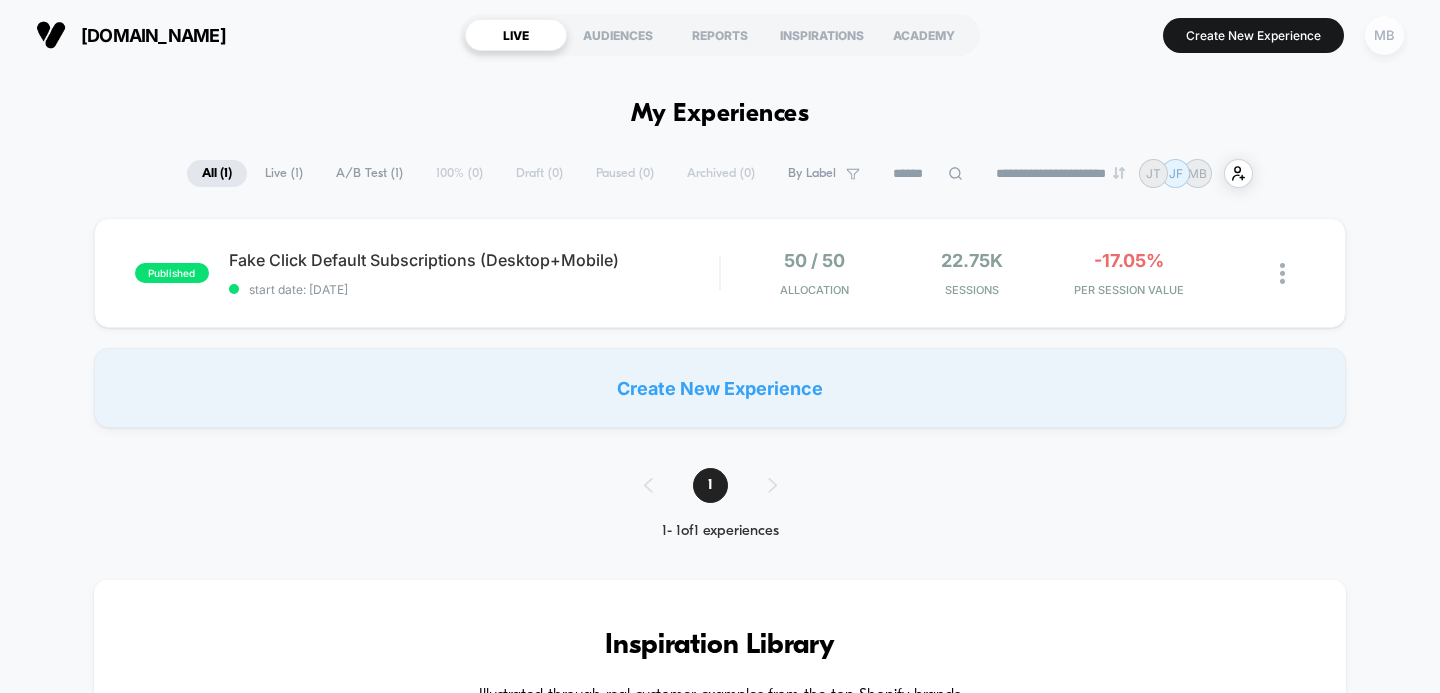 click on "MB" at bounding box center (1384, 35) 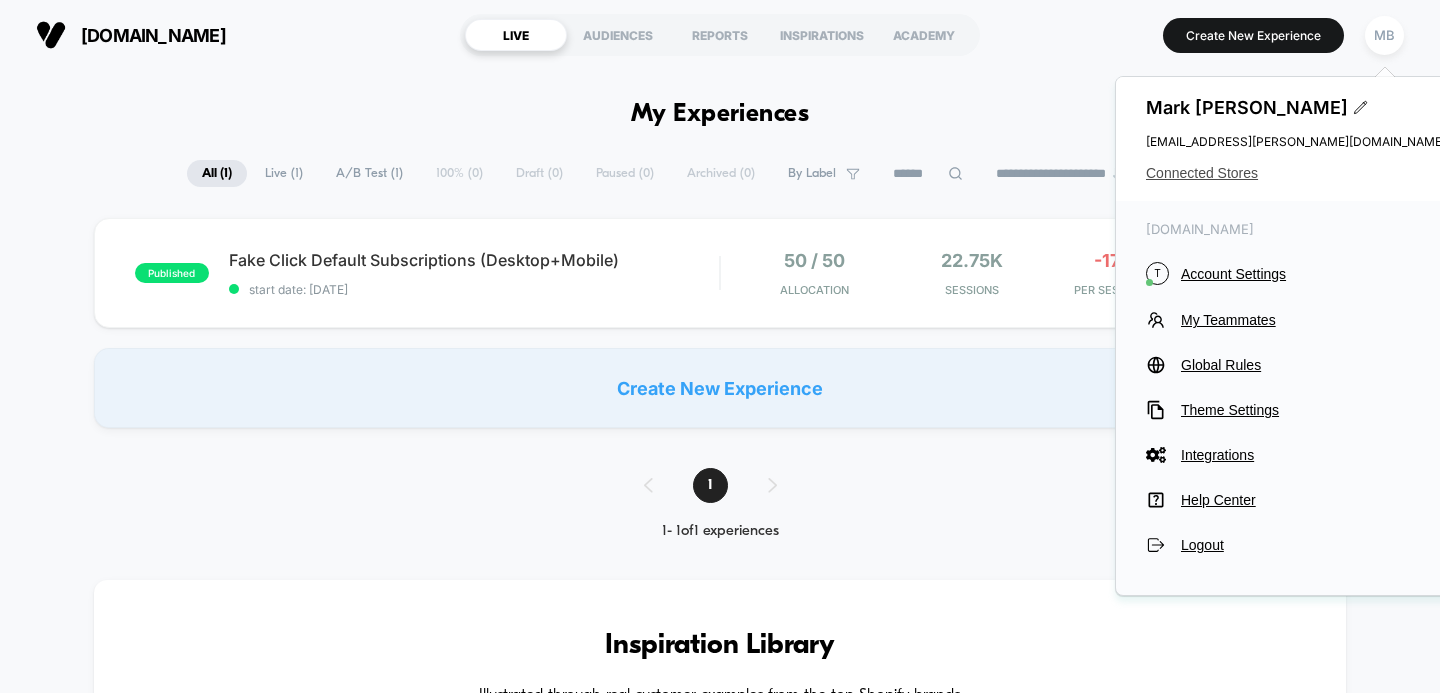 click on "Connected Stores" at bounding box center (1296, 173) 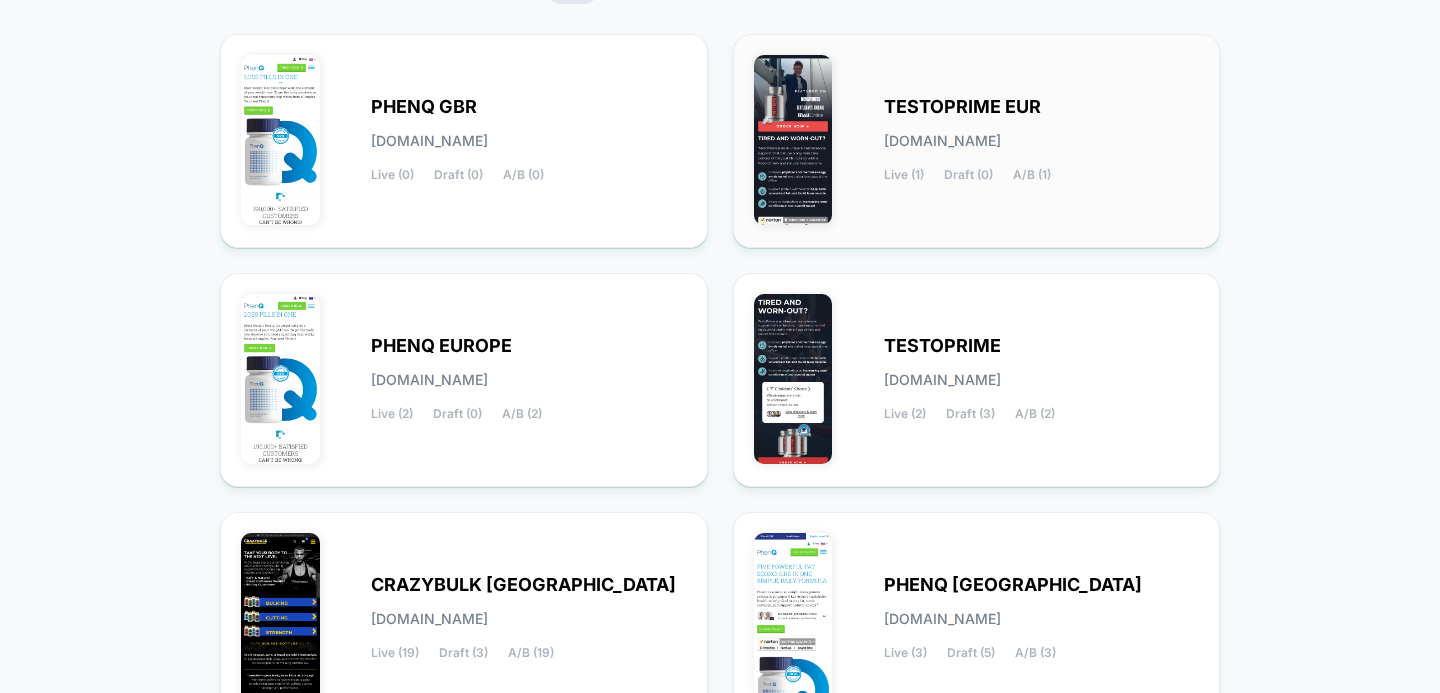 scroll, scrollTop: 312, scrollLeft: 0, axis: vertical 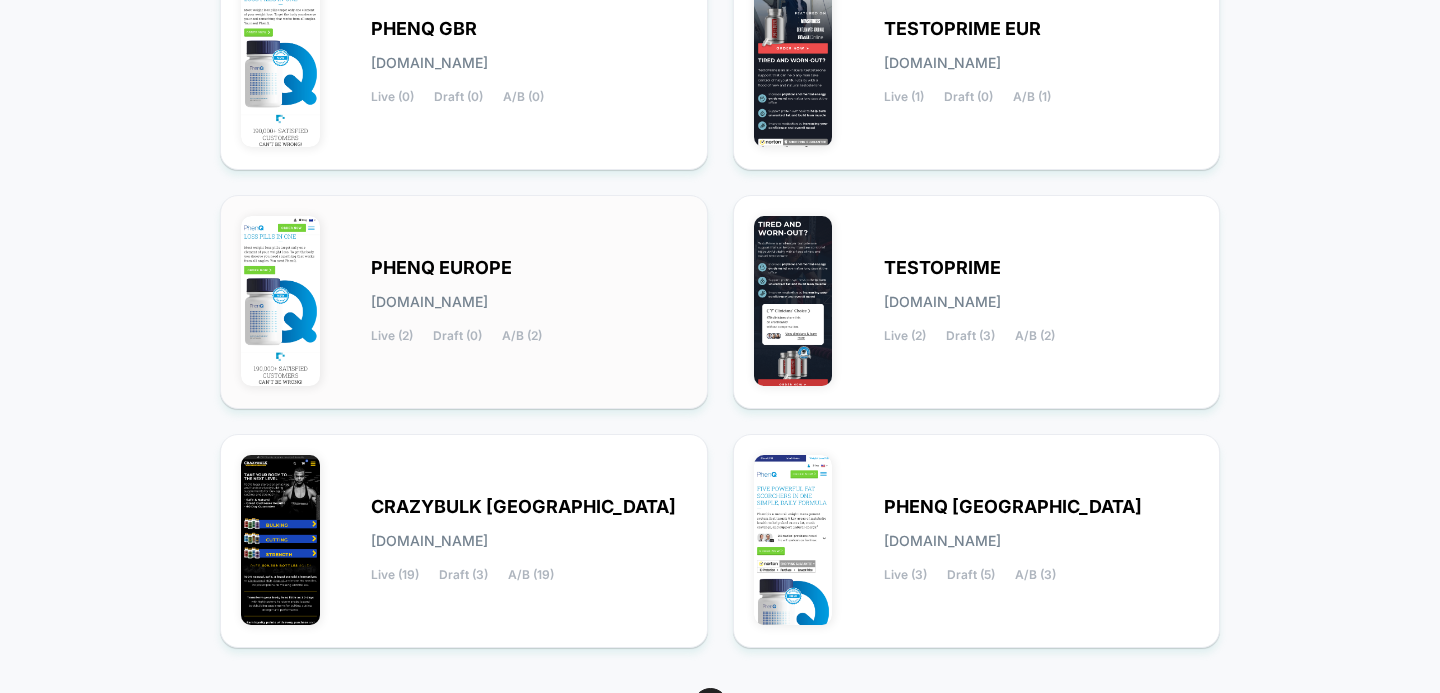 click on "PHENQ EUROPE [DOMAIN_NAME] Live (2) Draft (0) A/B (2)" at bounding box center [529, 302] 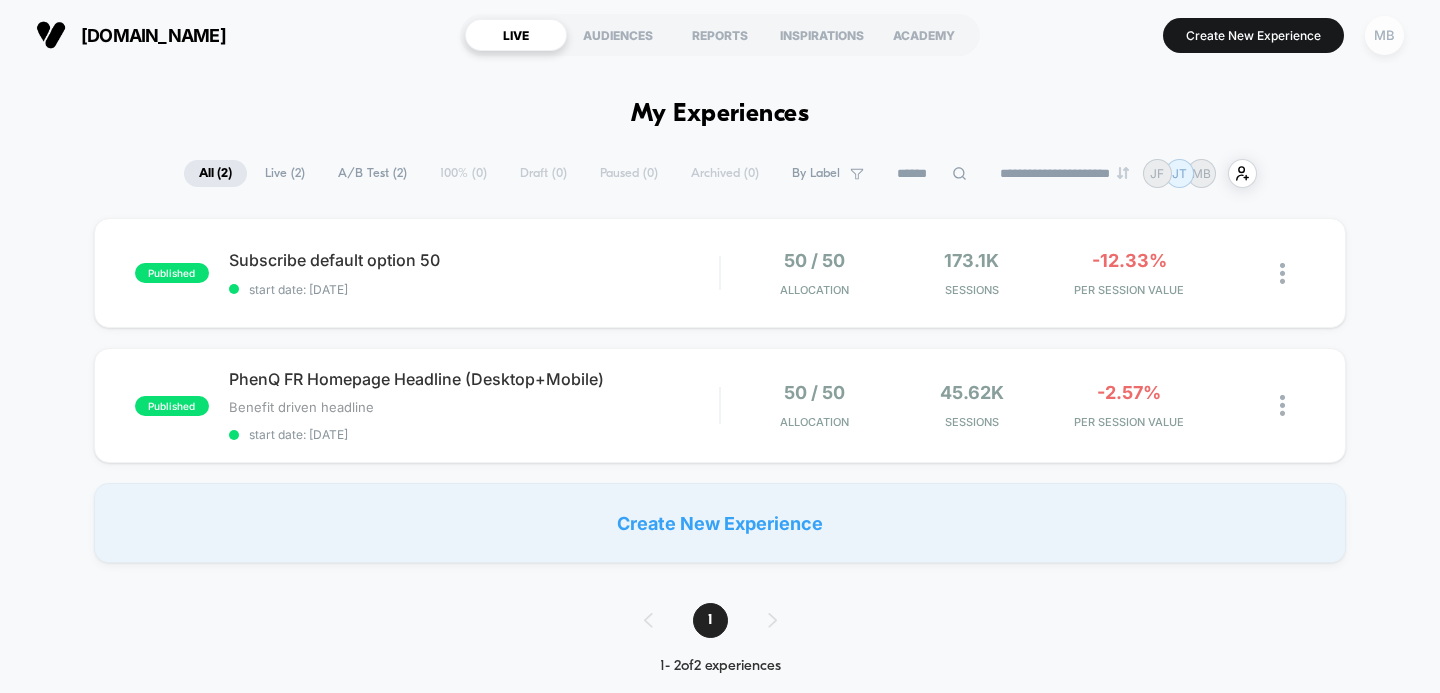 click on "MB" at bounding box center (1384, 35) 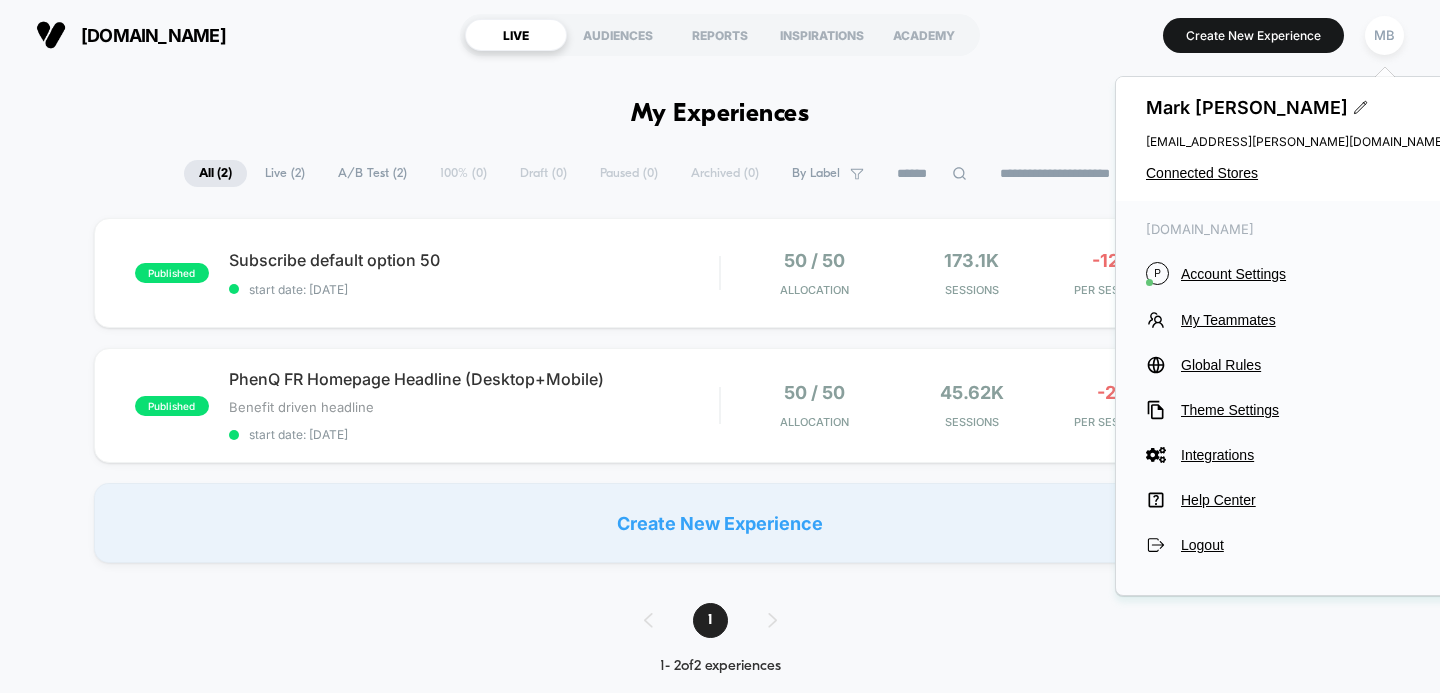 click on "[PERSON_NAME] [PERSON_NAME][EMAIL_ADDRESS][PERSON_NAME][DOMAIN_NAME] Connected Stores" at bounding box center [1296, 139] 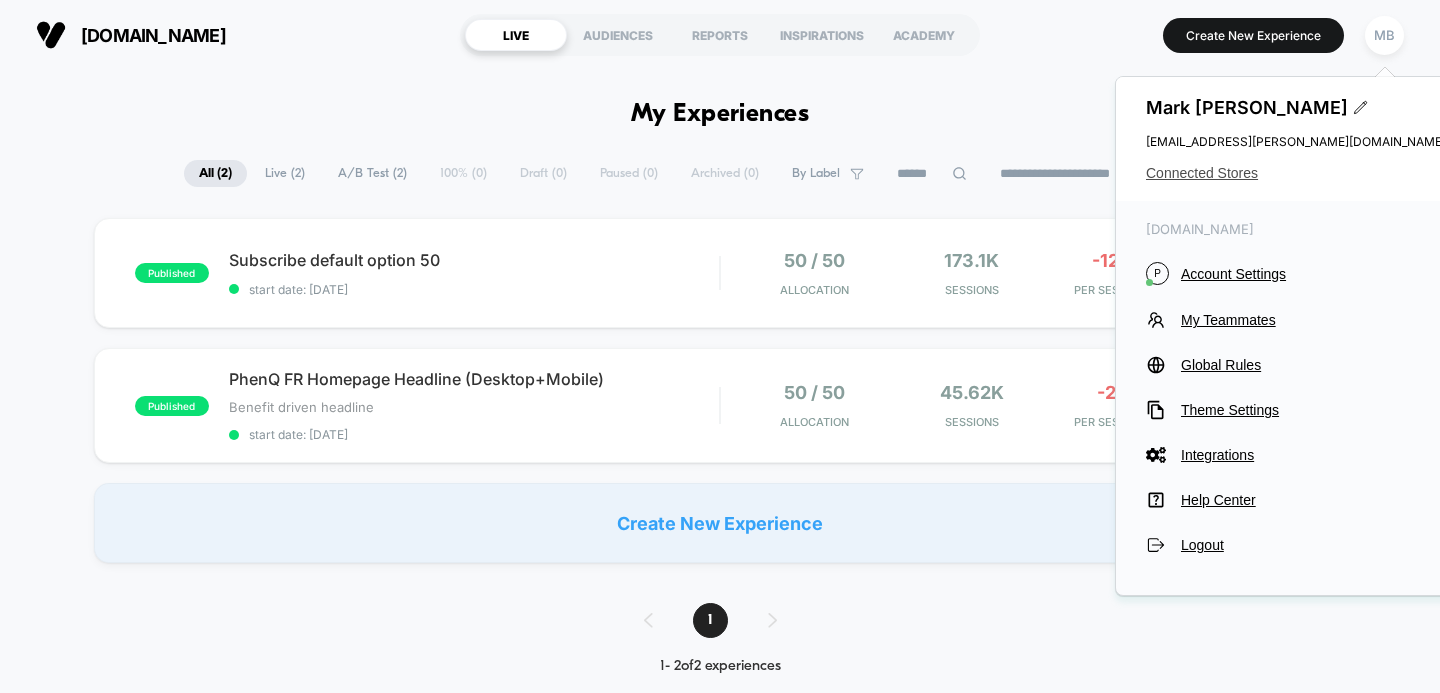 click on "Connected Stores" at bounding box center (1296, 173) 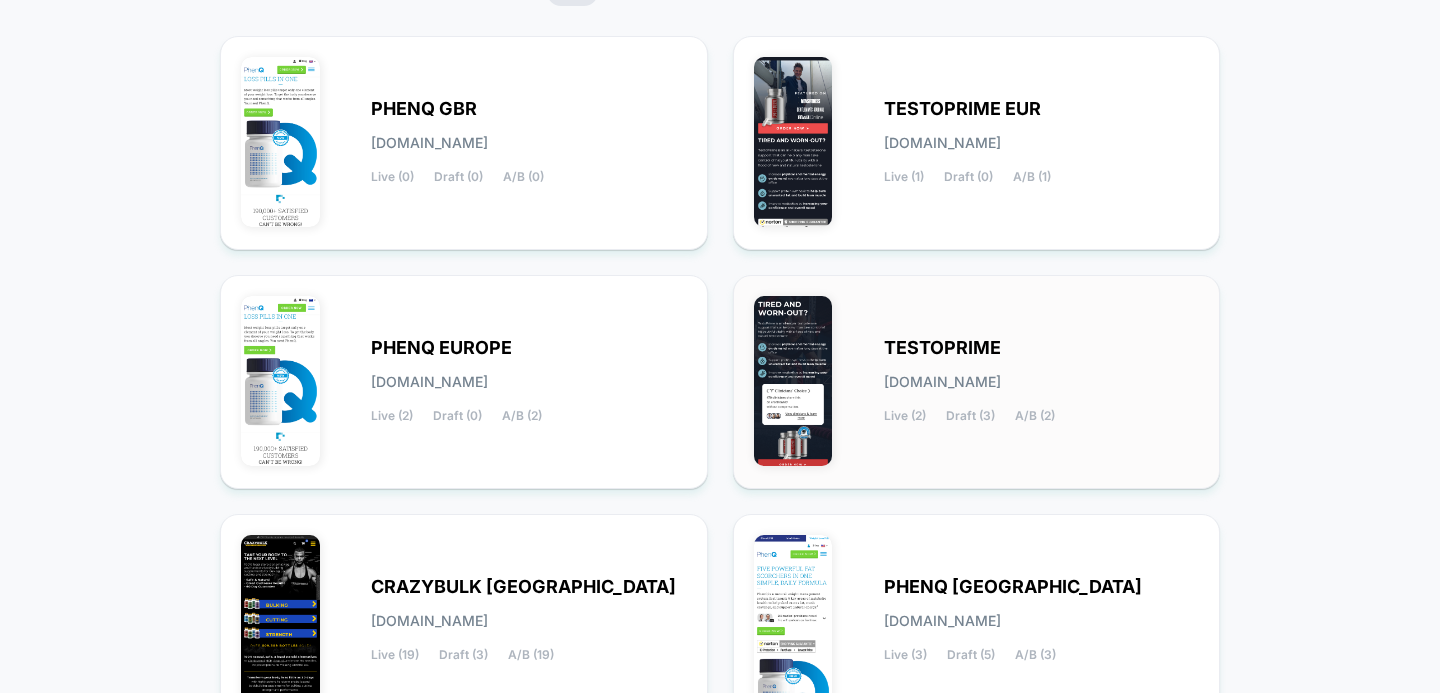 click on "TESTOPRIME [DOMAIN_NAME] Live (2) Draft (3) A/B (2)" at bounding box center [1042, 382] 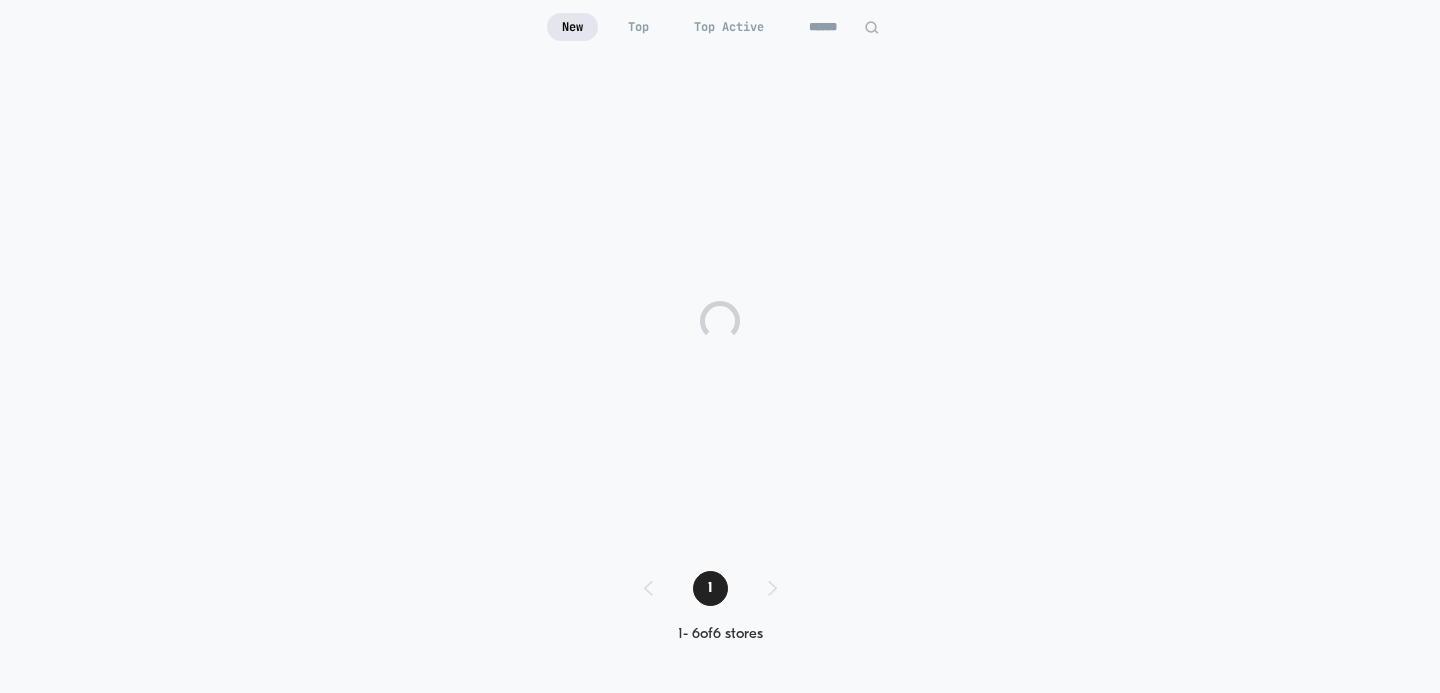 scroll, scrollTop: 196, scrollLeft: 0, axis: vertical 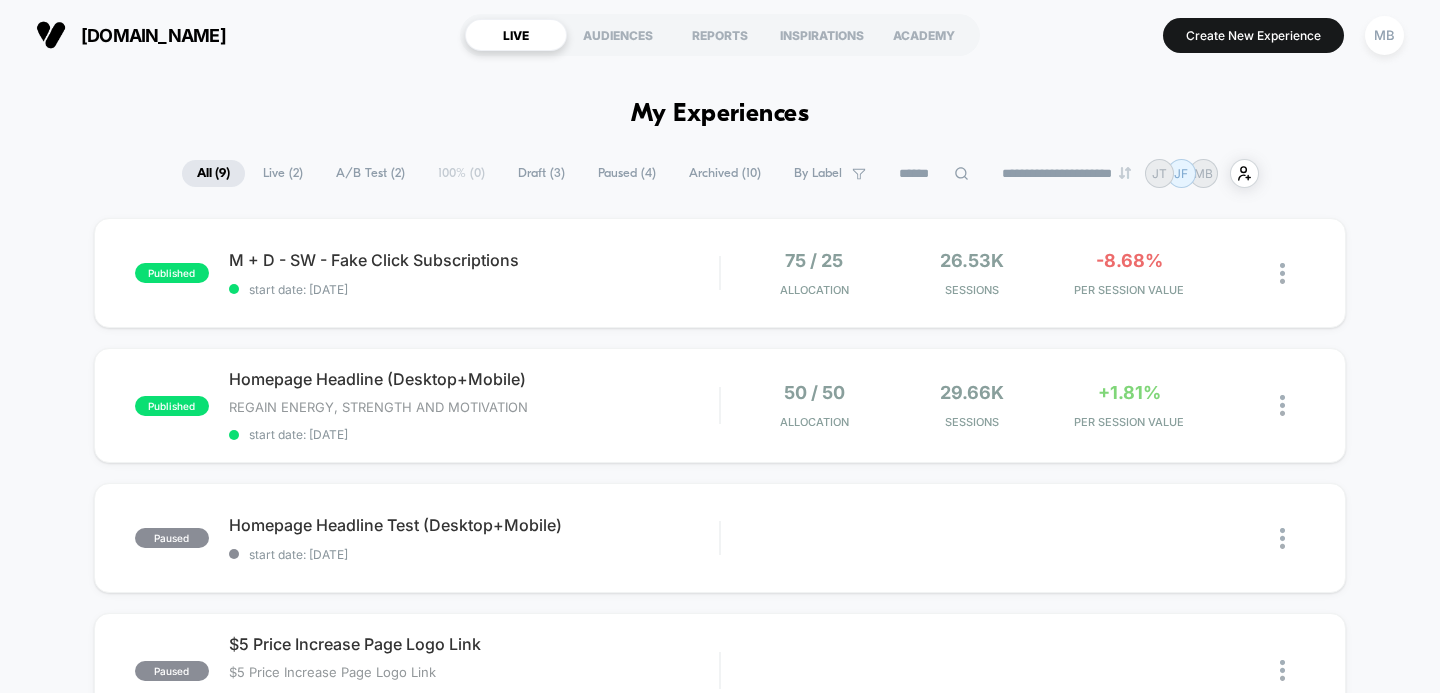 click on "**********" at bounding box center (720, 1684) 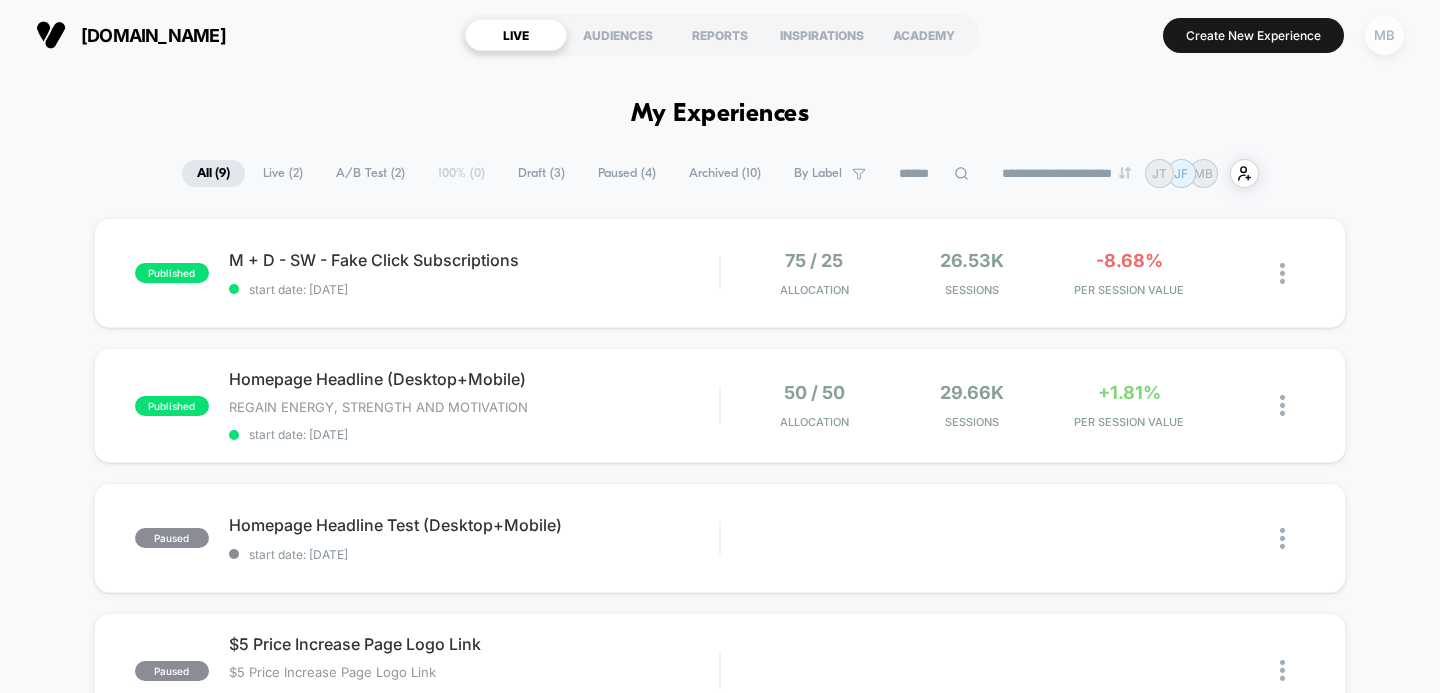 click on "MB" at bounding box center (1384, 35) 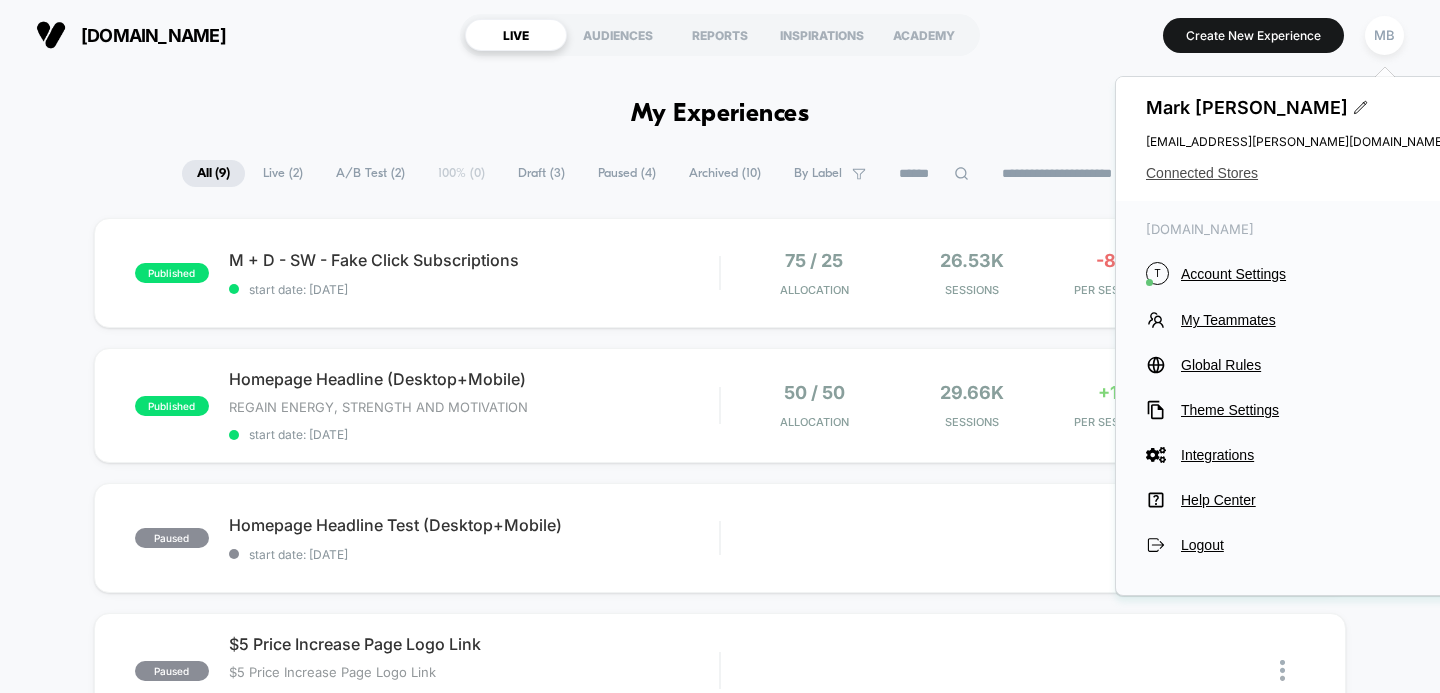 click on "Connected Stores" at bounding box center [1296, 173] 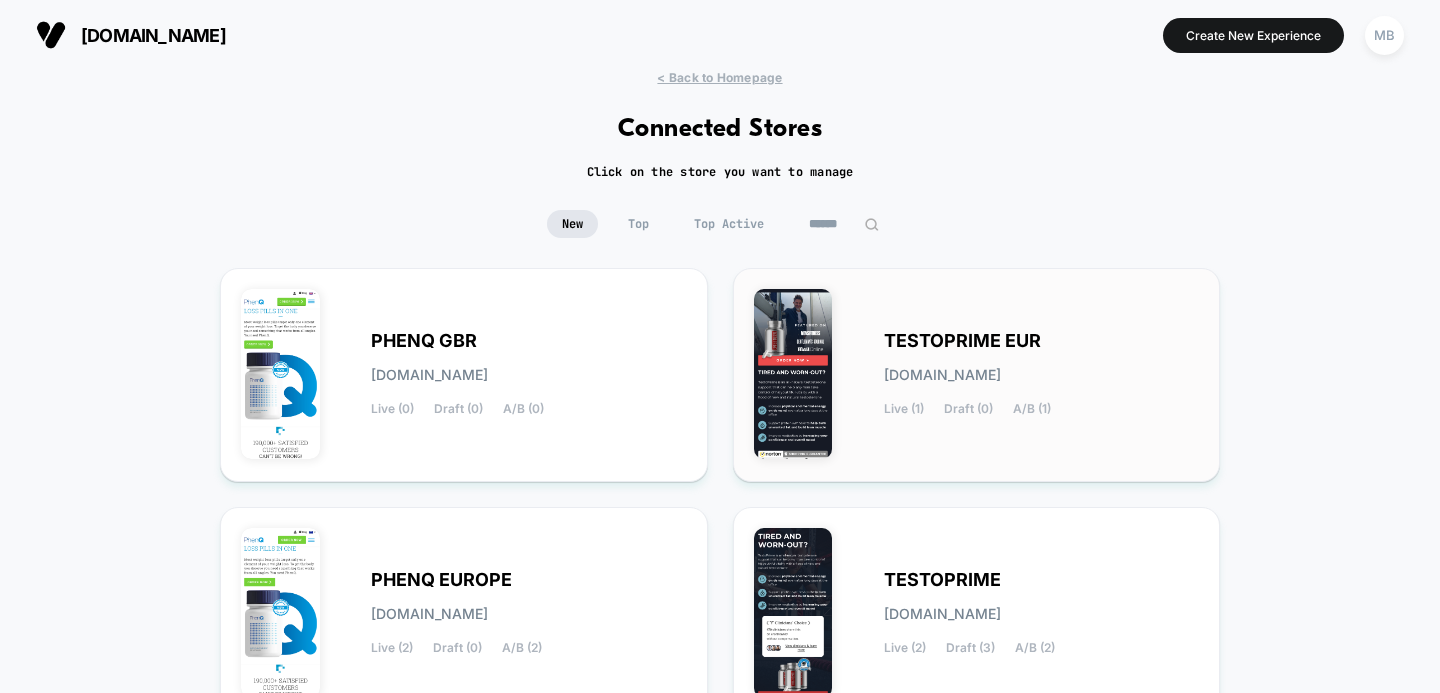 scroll, scrollTop: 429, scrollLeft: 0, axis: vertical 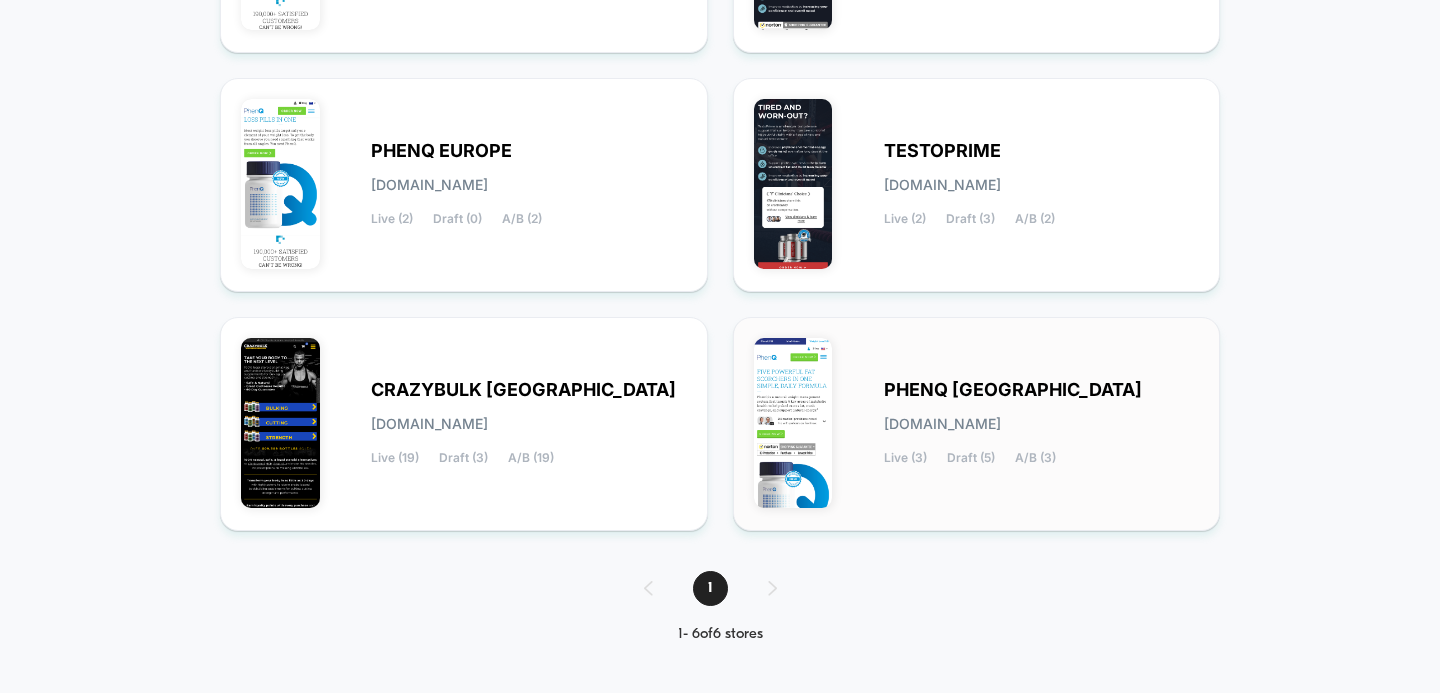 click on "PHENQ USA [DOMAIN_NAME] Live (3) Draft (5) A/B (3)" at bounding box center [1042, 424] 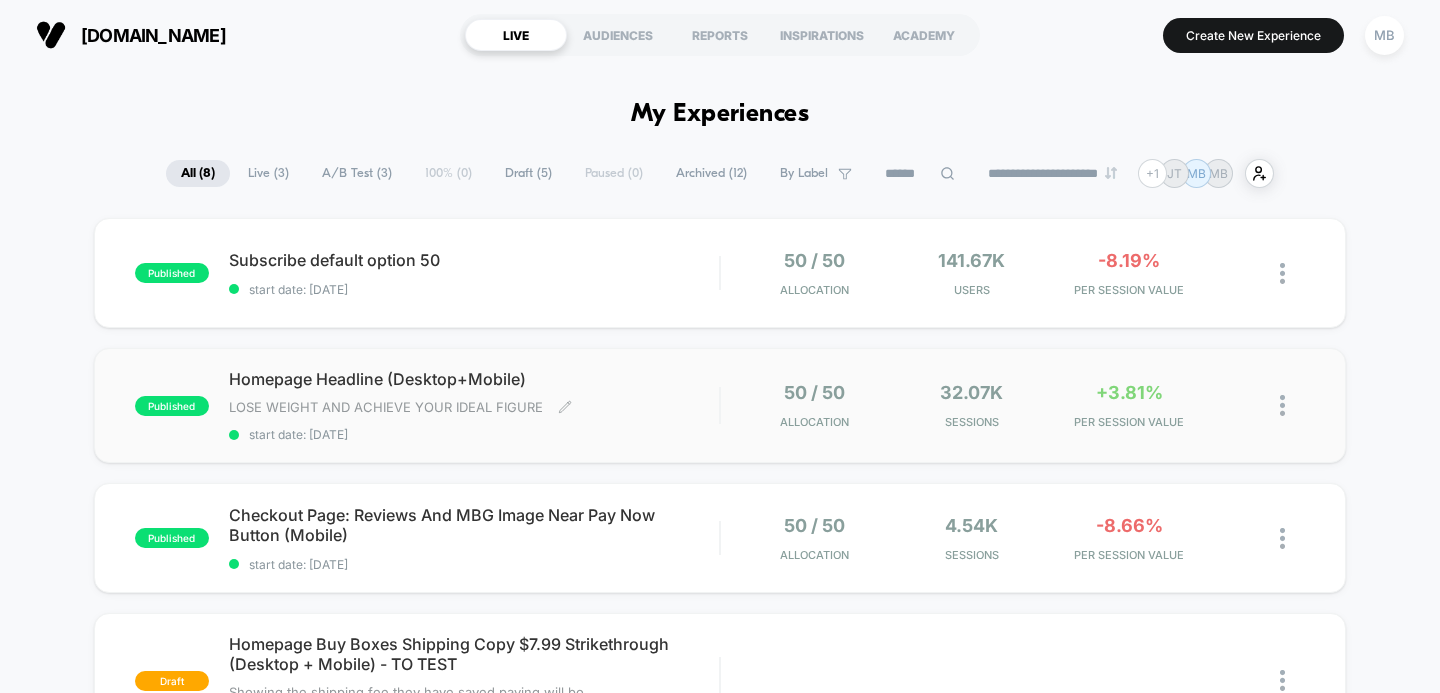click on "Homepage Headline (Desktop+Mobile)" at bounding box center [474, 379] 